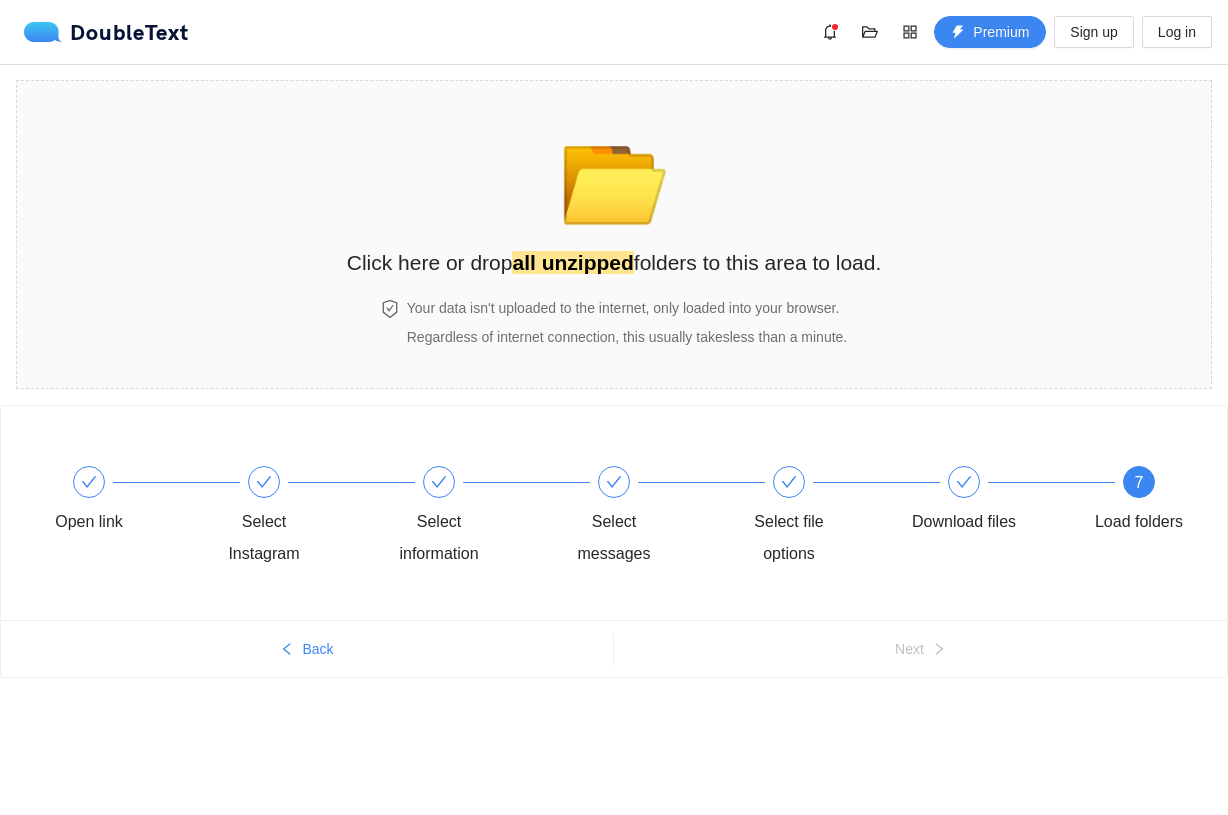 scroll, scrollTop: 0, scrollLeft: 0, axis: both 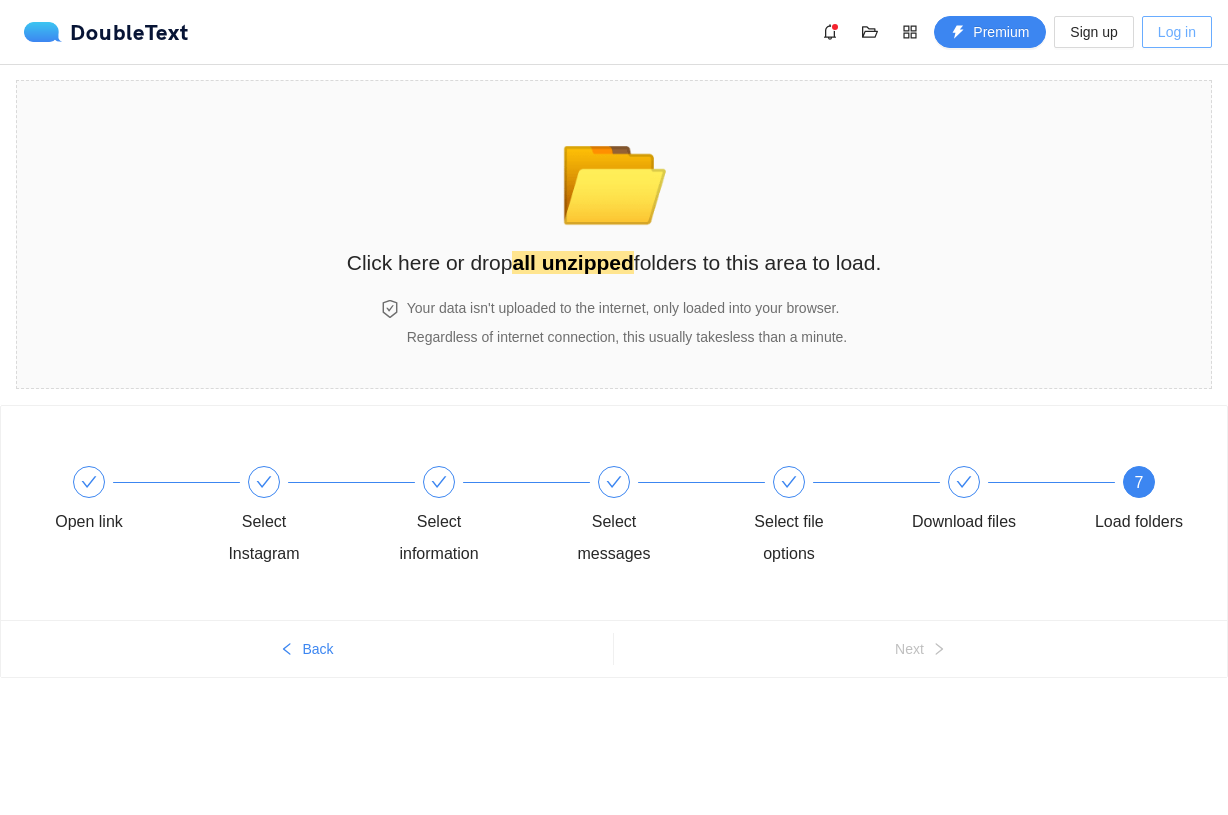 click on "Log in" at bounding box center (1093, 32) 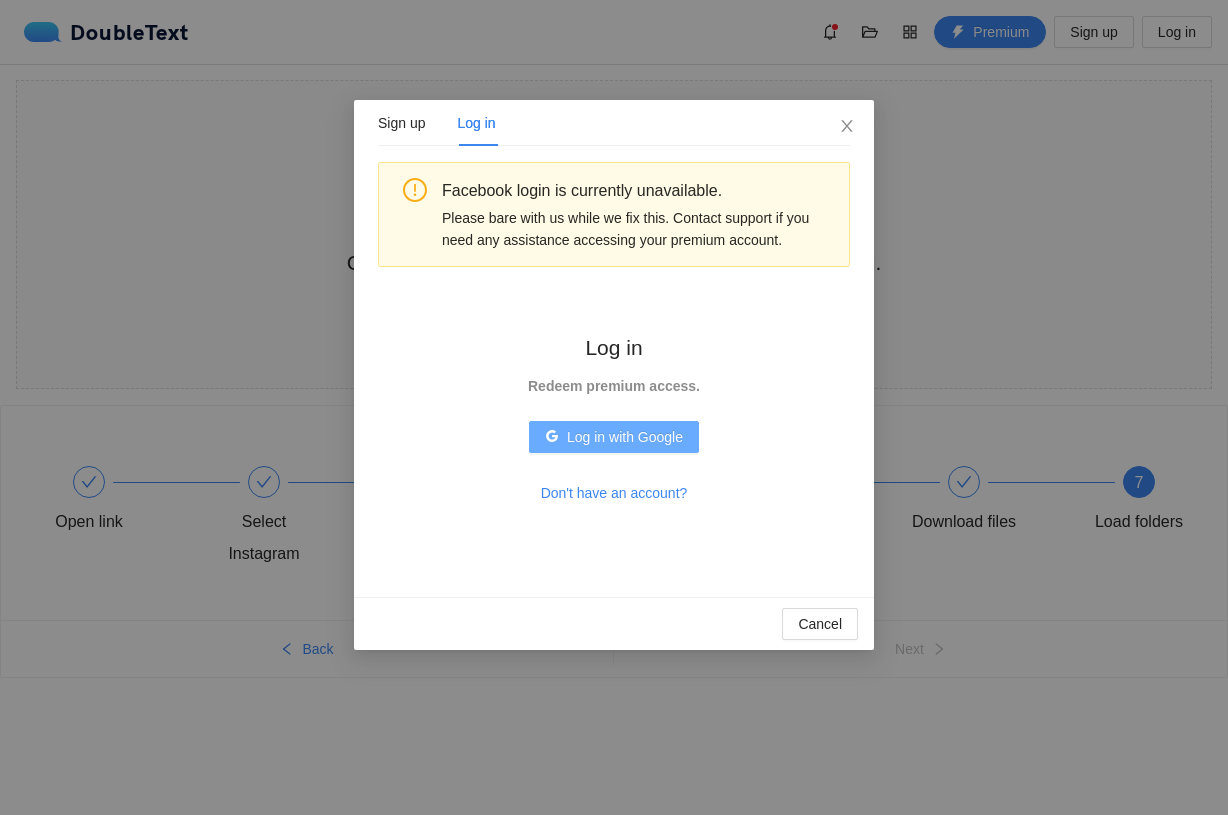 click on "Log in with Google" at bounding box center [625, 437] 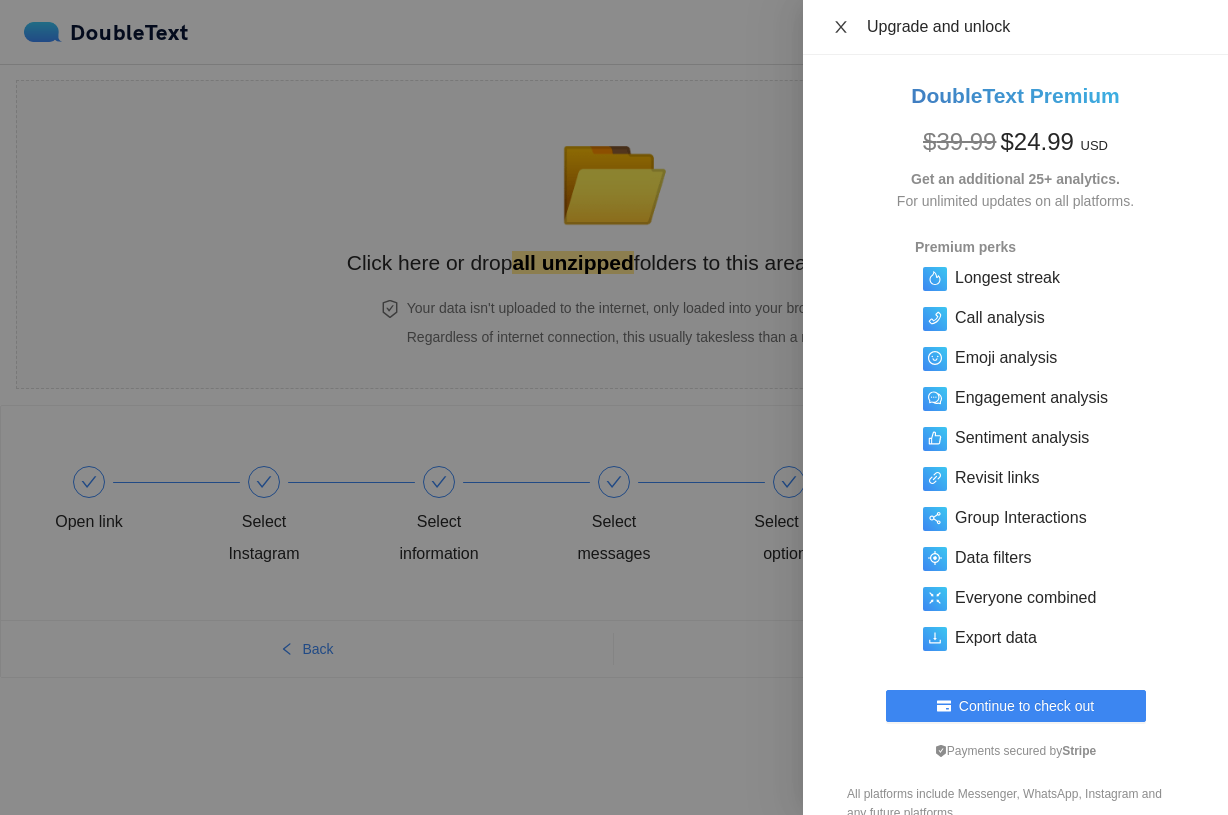 click at bounding box center [841, 27] 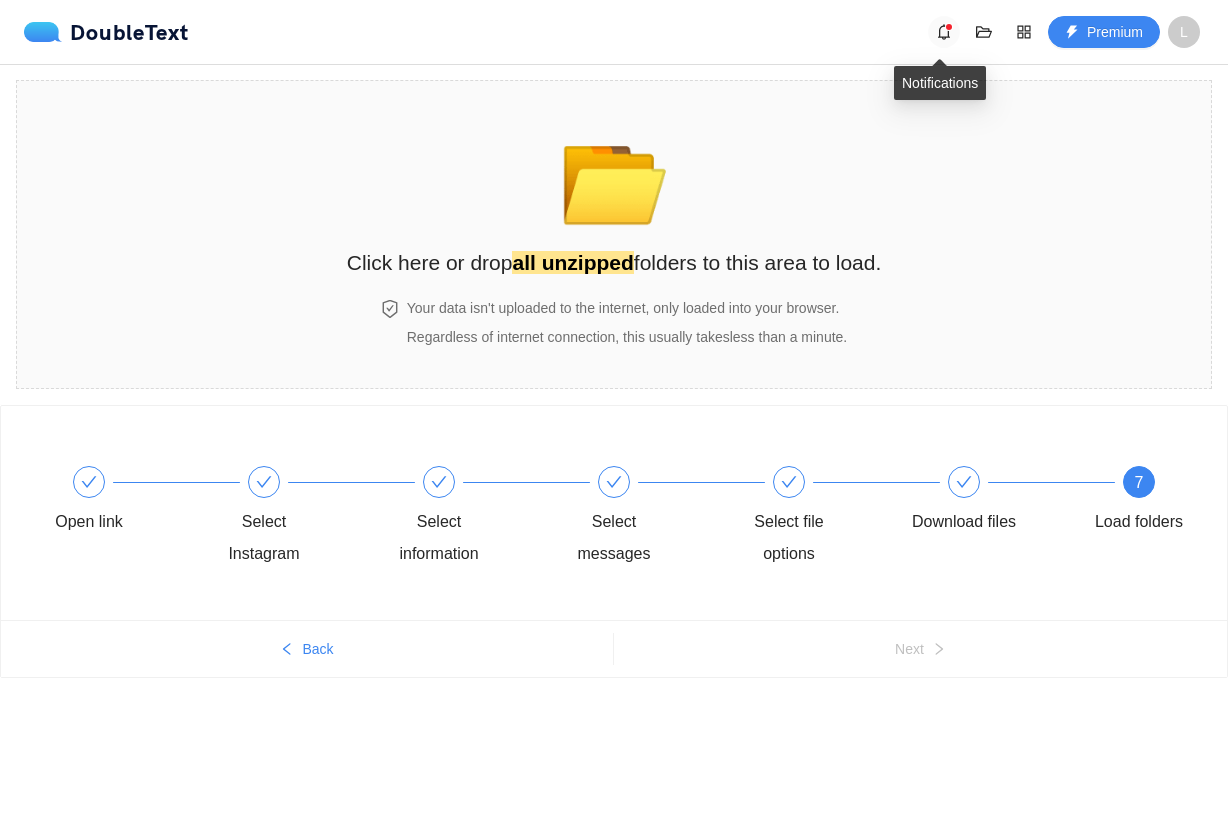 click at bounding box center [944, 32] 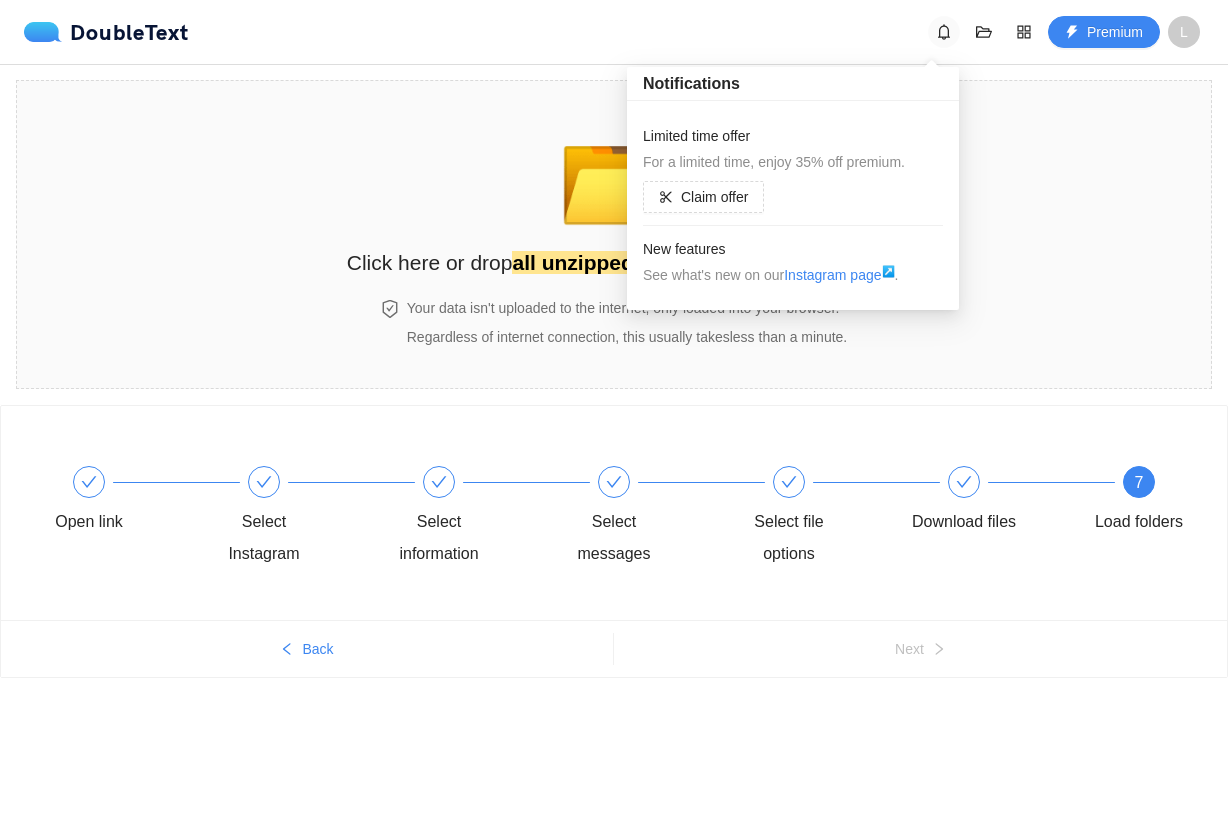 click at bounding box center (944, 32) 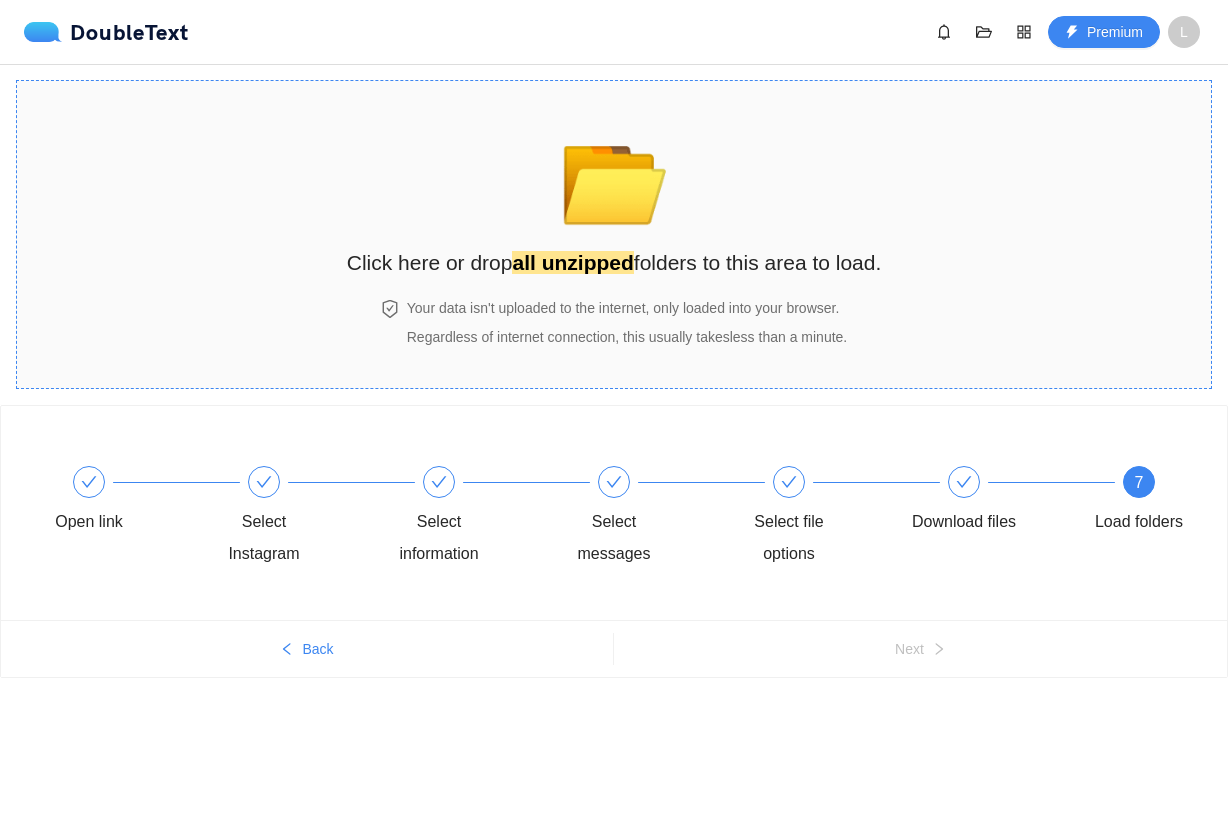 click on "📂 Click here or drop  all unzipped  folders to this area to load.  Your data isn't uploaded to the internet, only loaded into your browser. Regardless of internet connection, this usually takes  less than a minute ." at bounding box center (614, 234) 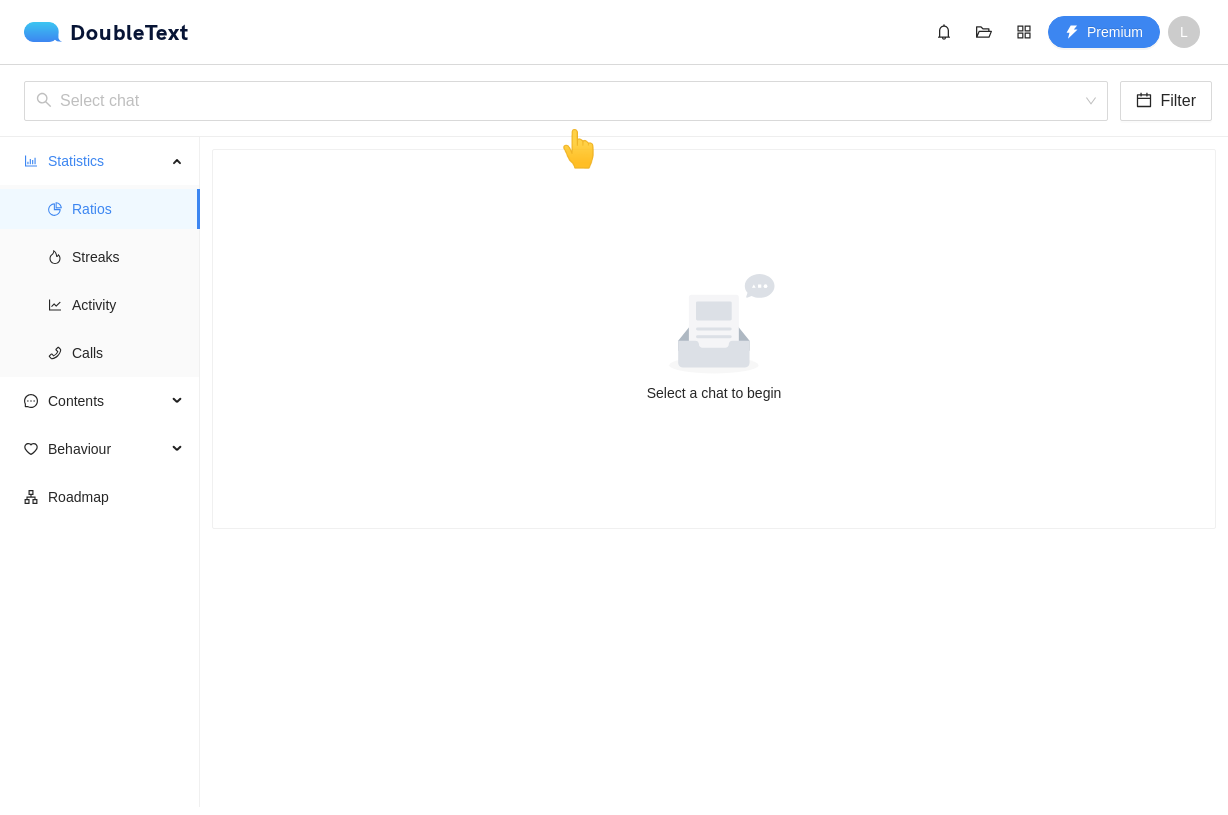 click on "👆" at bounding box center (578, 149) 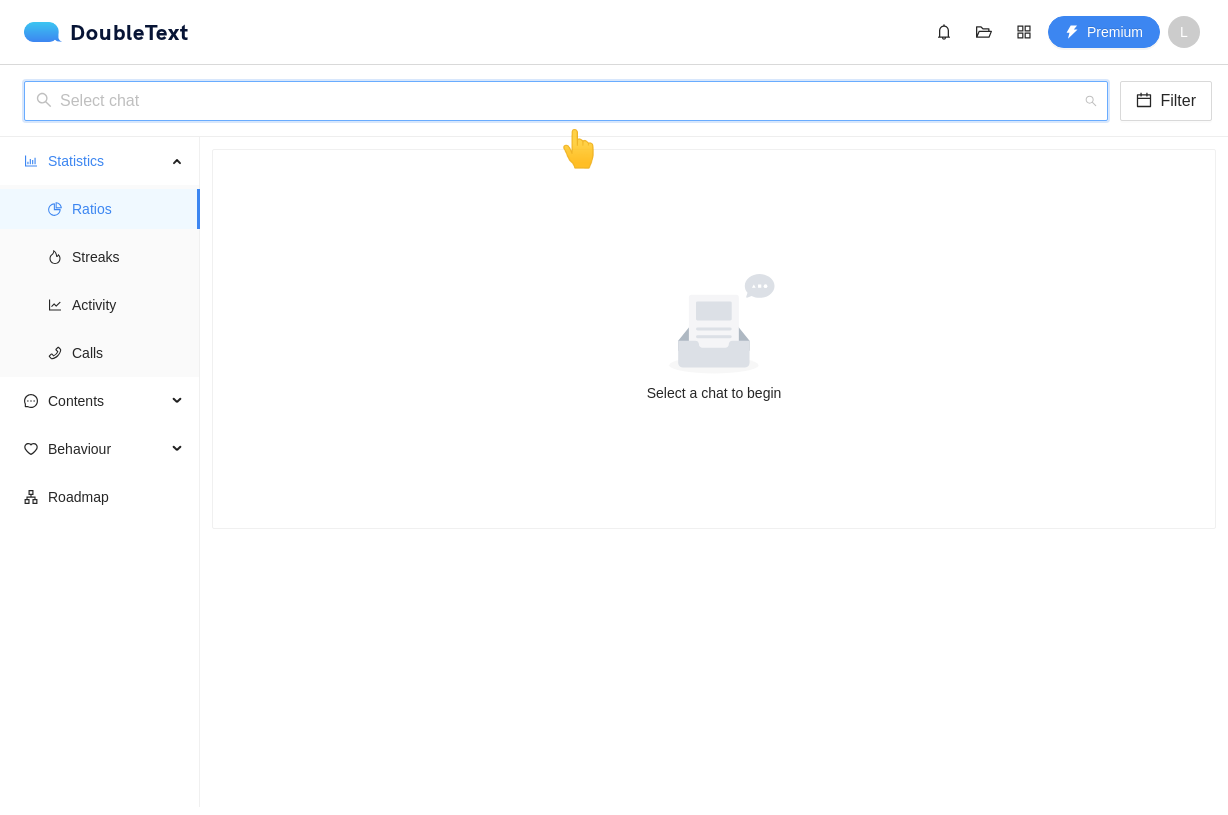 click at bounding box center (559, 101) 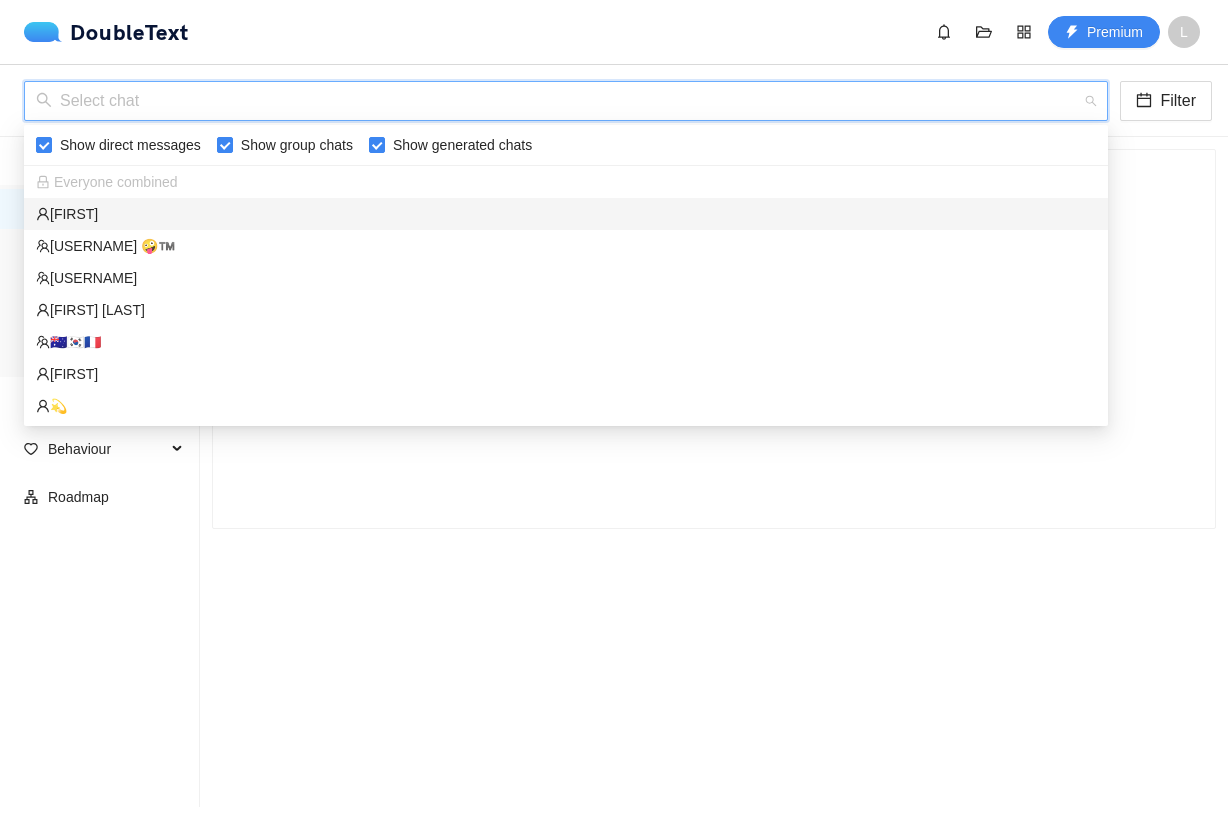 click on "[FIRST]" at bounding box center [566, 214] 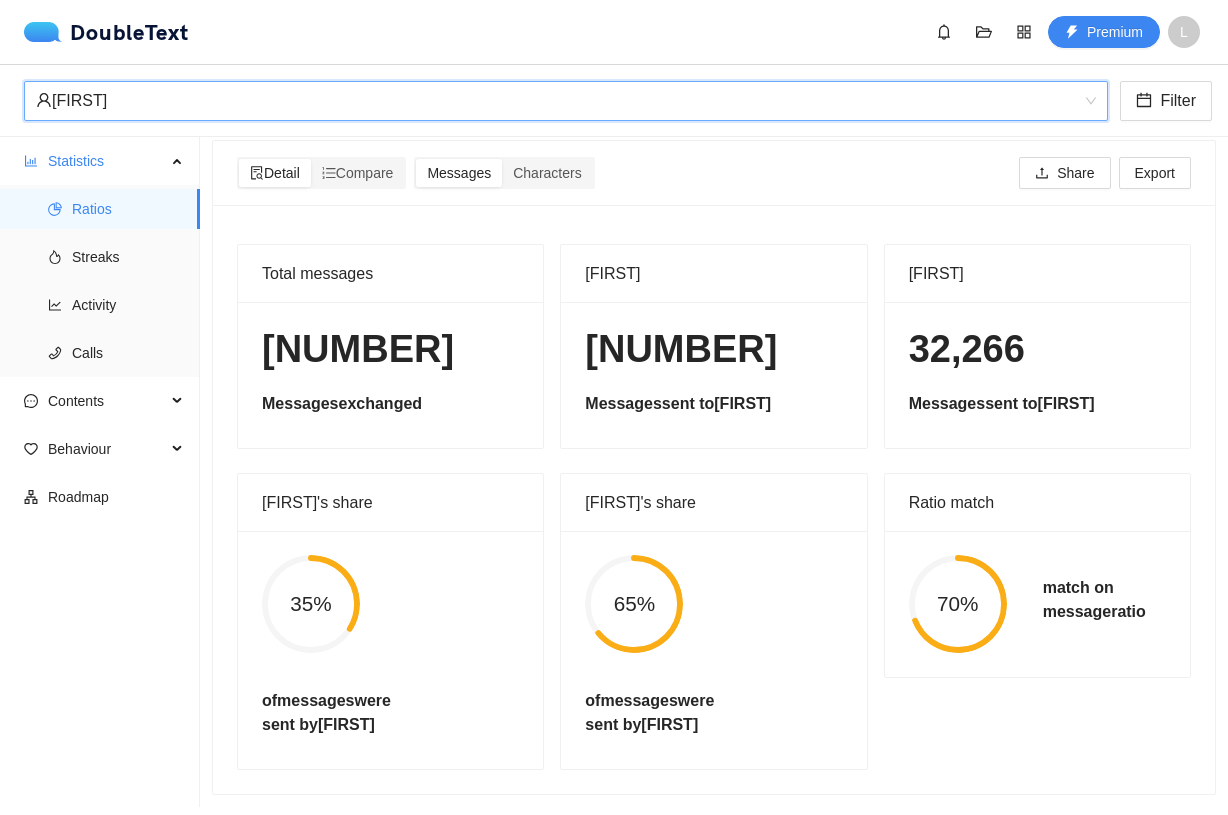 scroll, scrollTop: 0, scrollLeft: 0, axis: both 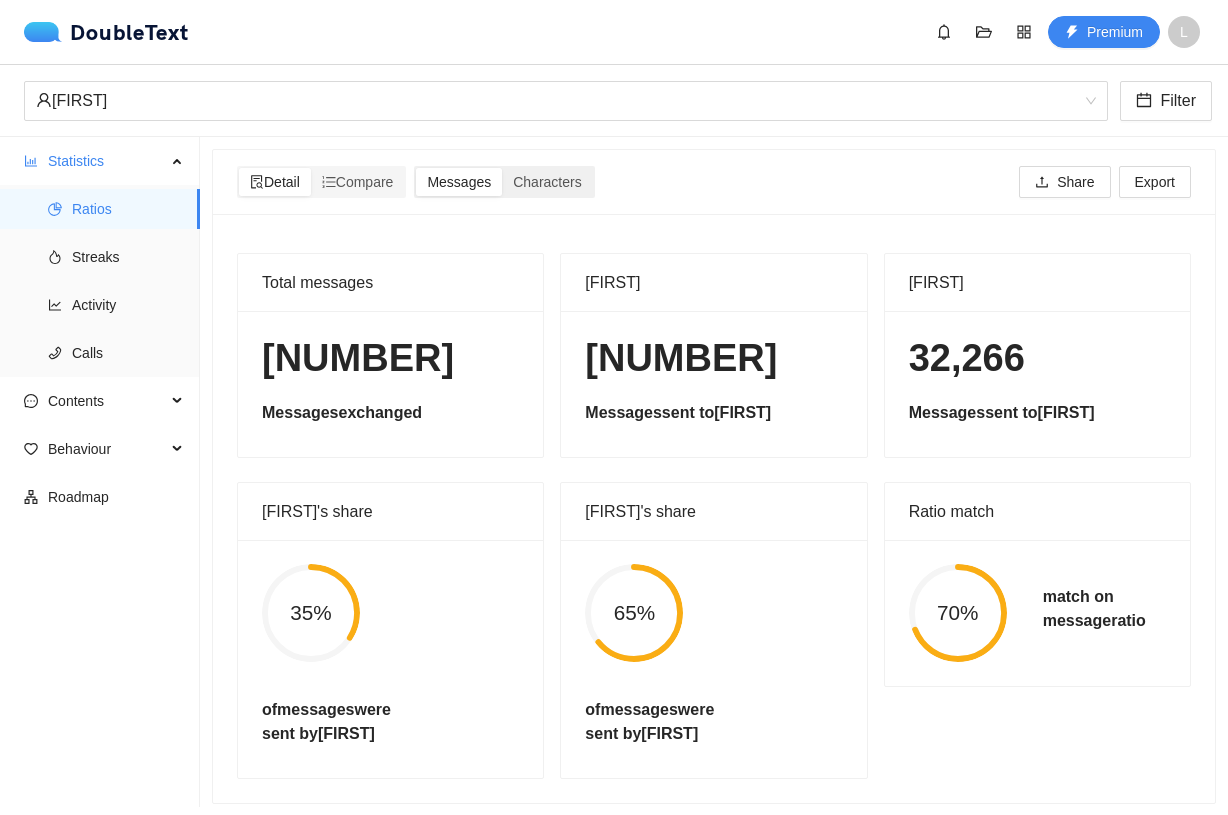 click on "Messages" at bounding box center [275, 182] 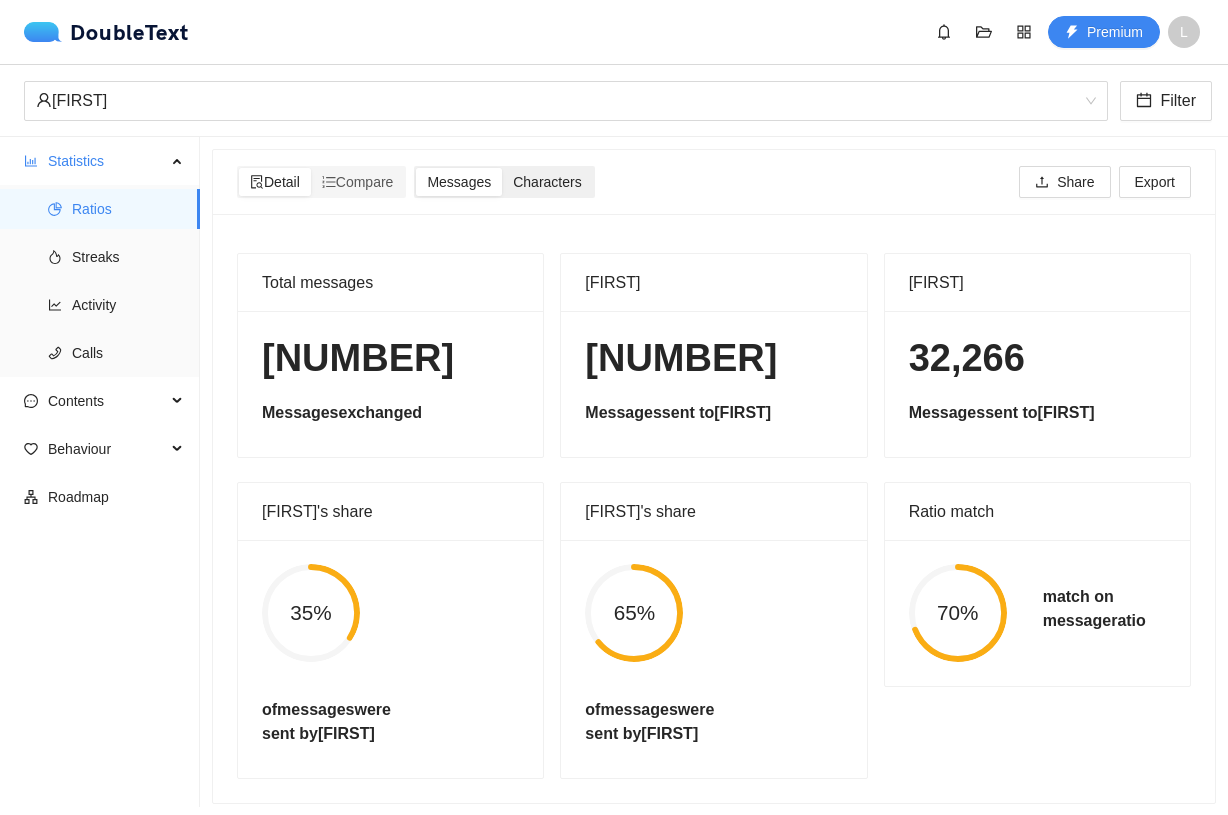 click on "Characters" at bounding box center [275, 182] 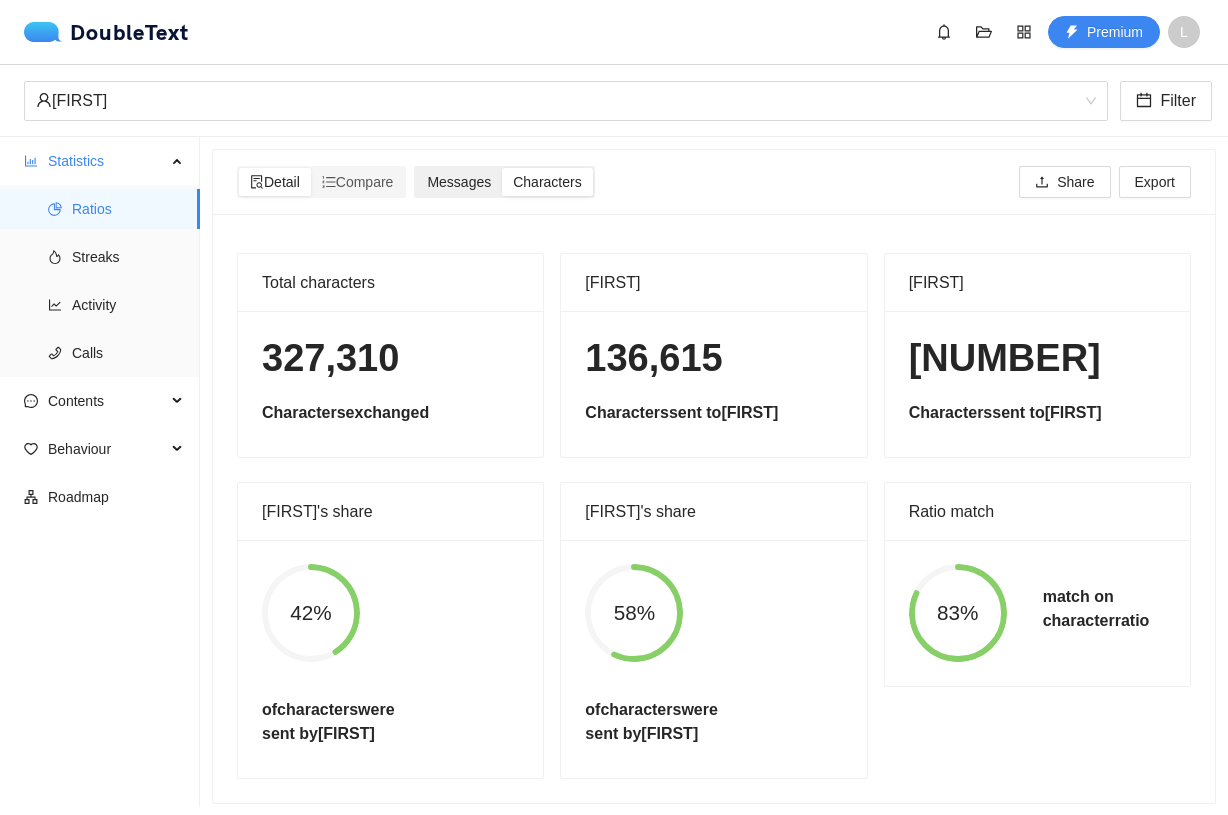 click on "Messages" at bounding box center (275, 182) 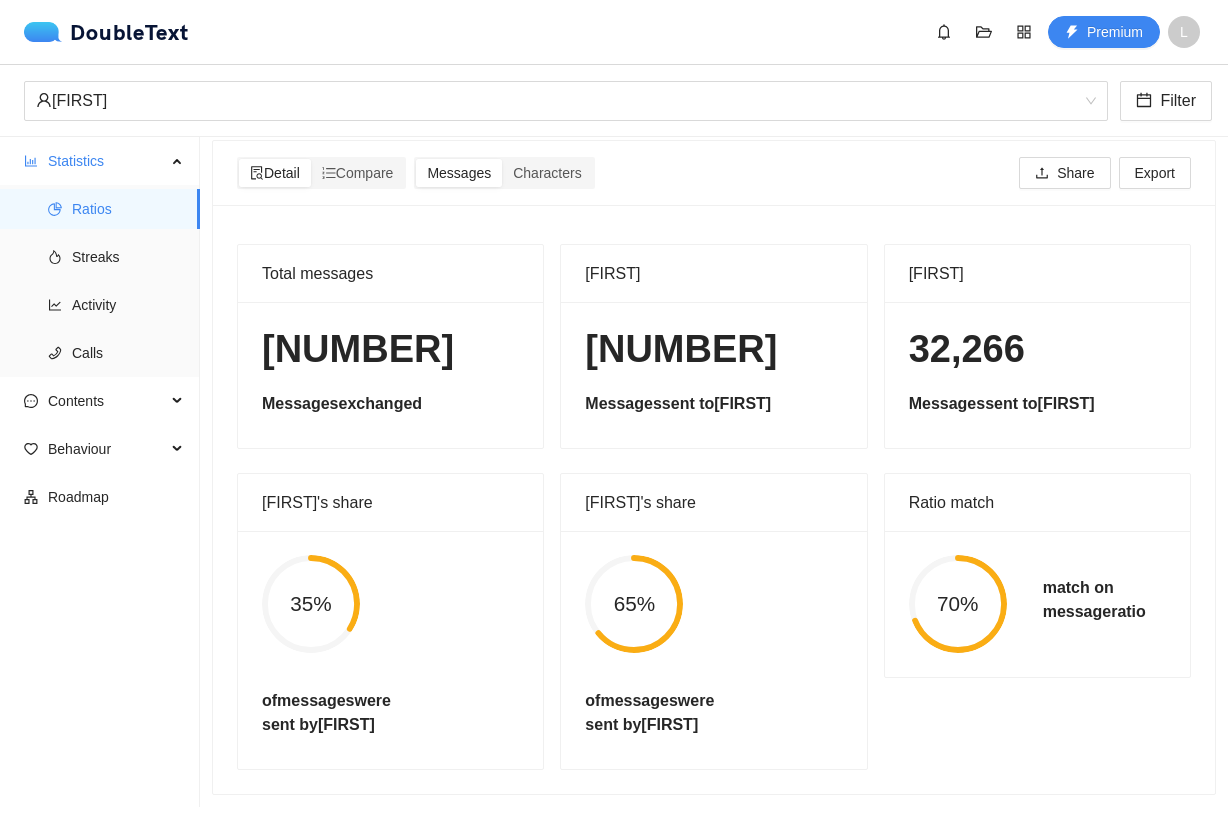 scroll, scrollTop: 0, scrollLeft: 0, axis: both 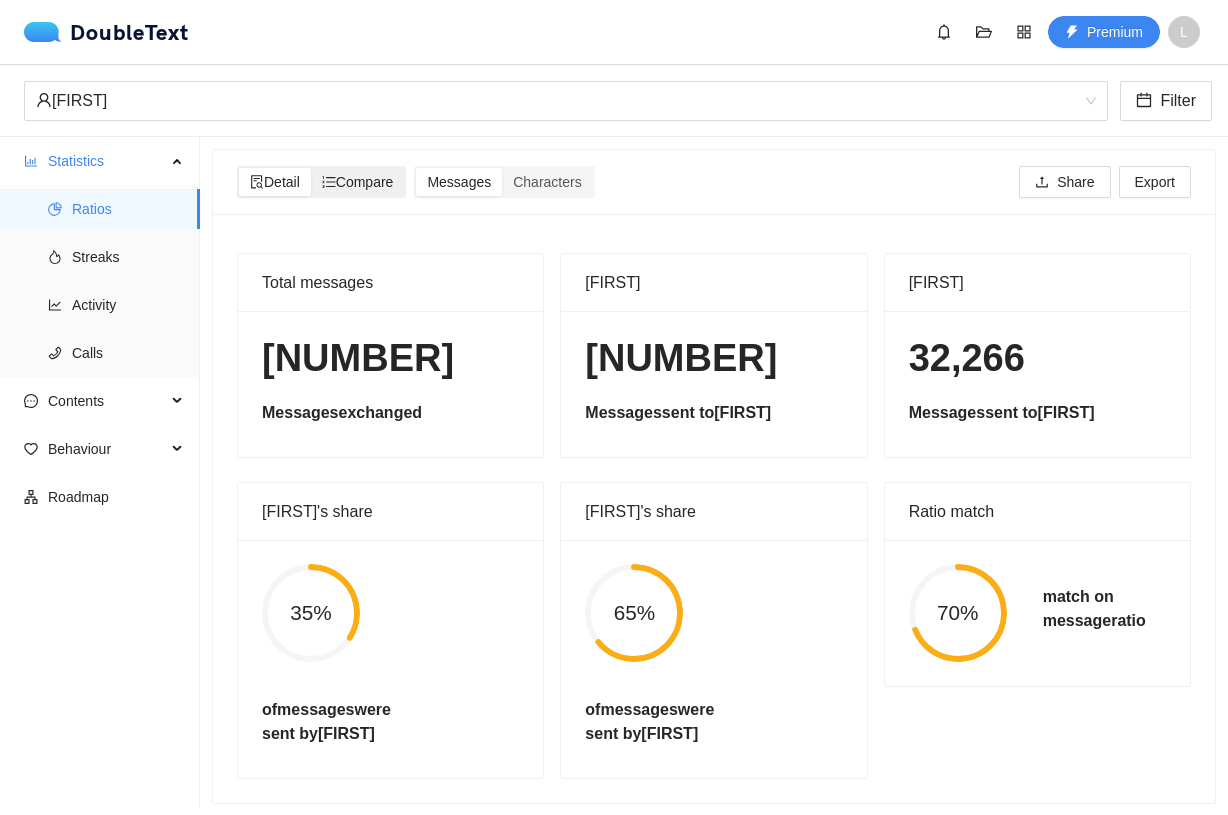 click on "Compare" at bounding box center (275, 182) 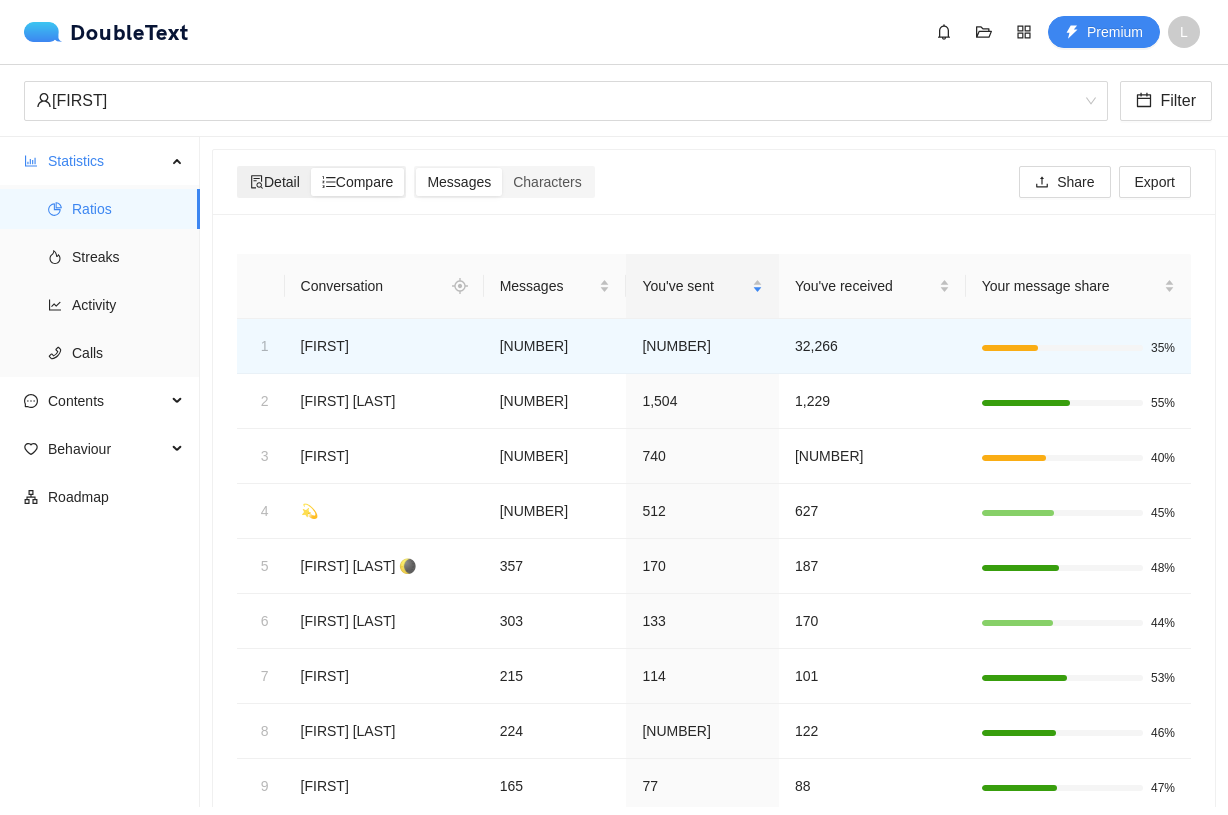 click on "Detail" at bounding box center (275, 182) 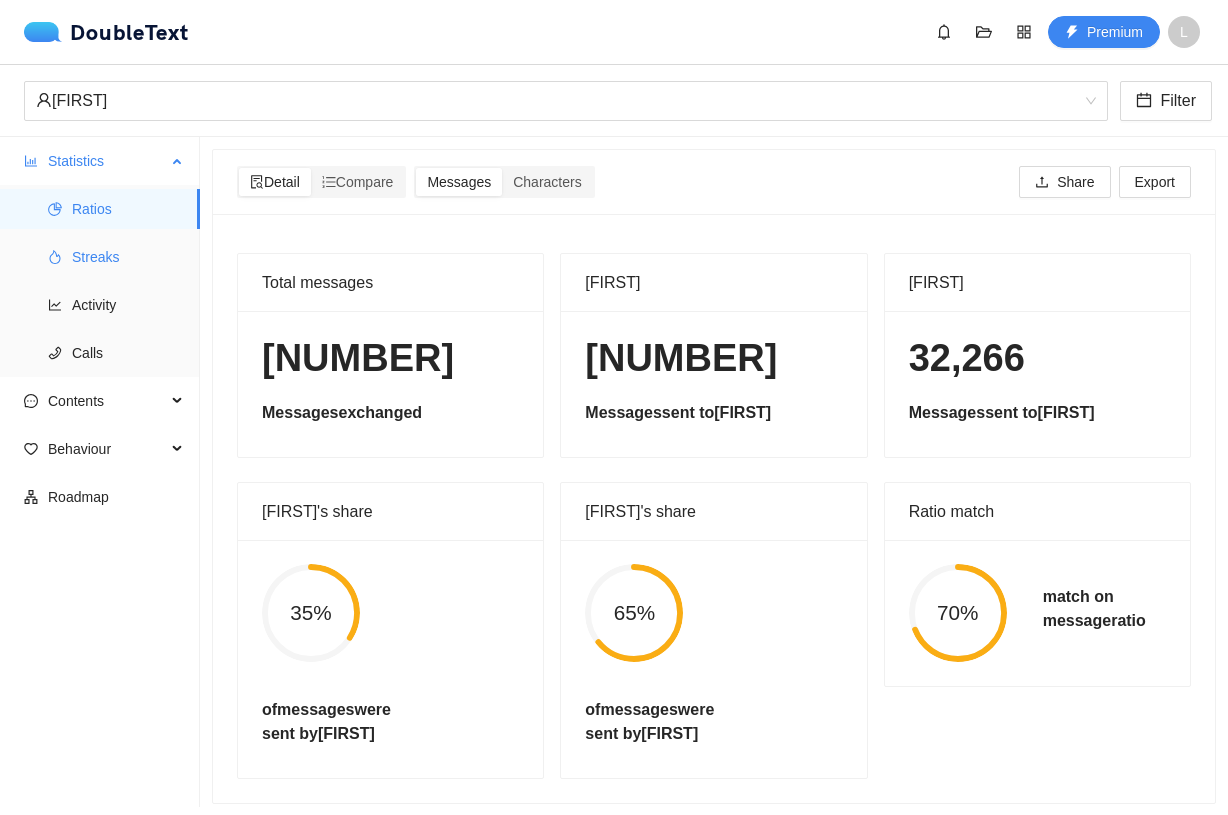 click on "Streaks" at bounding box center [128, 257] 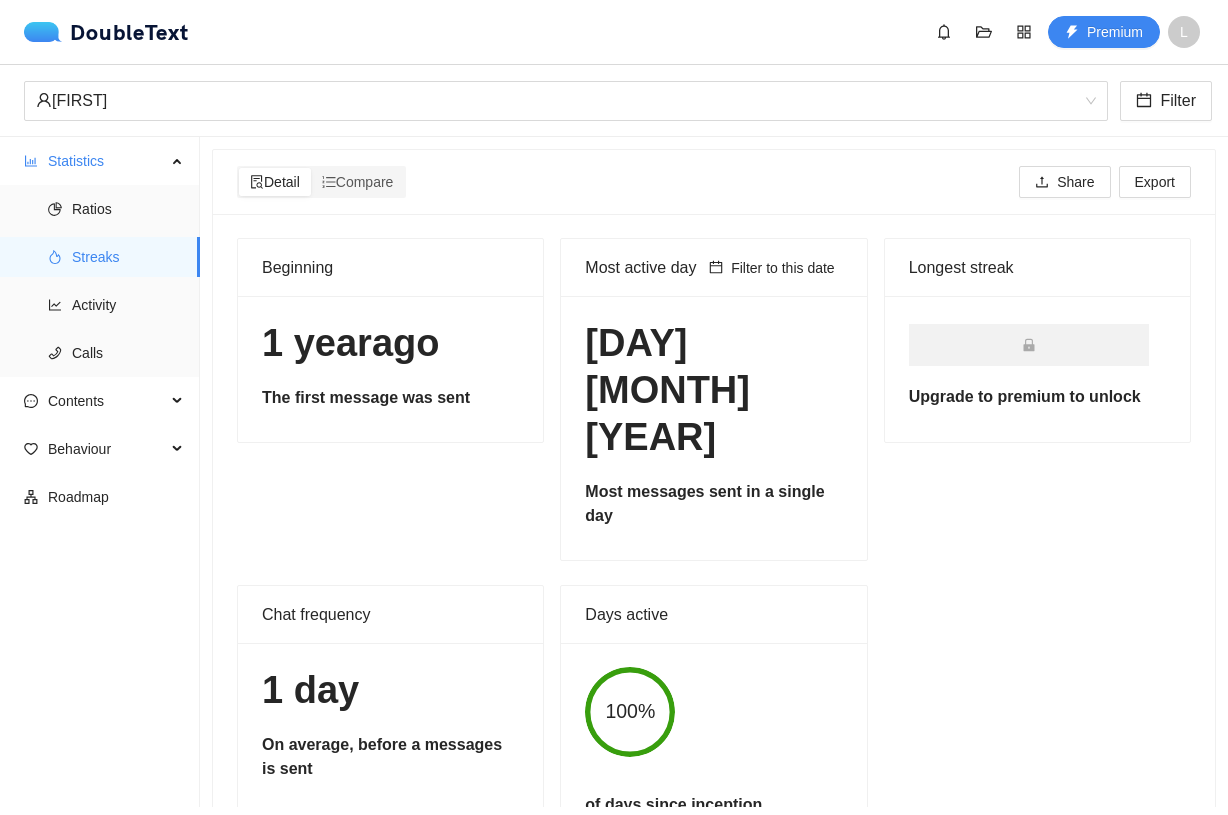 click on "[DAY] [MONTH] [YEAR]" at bounding box center (390, 343) 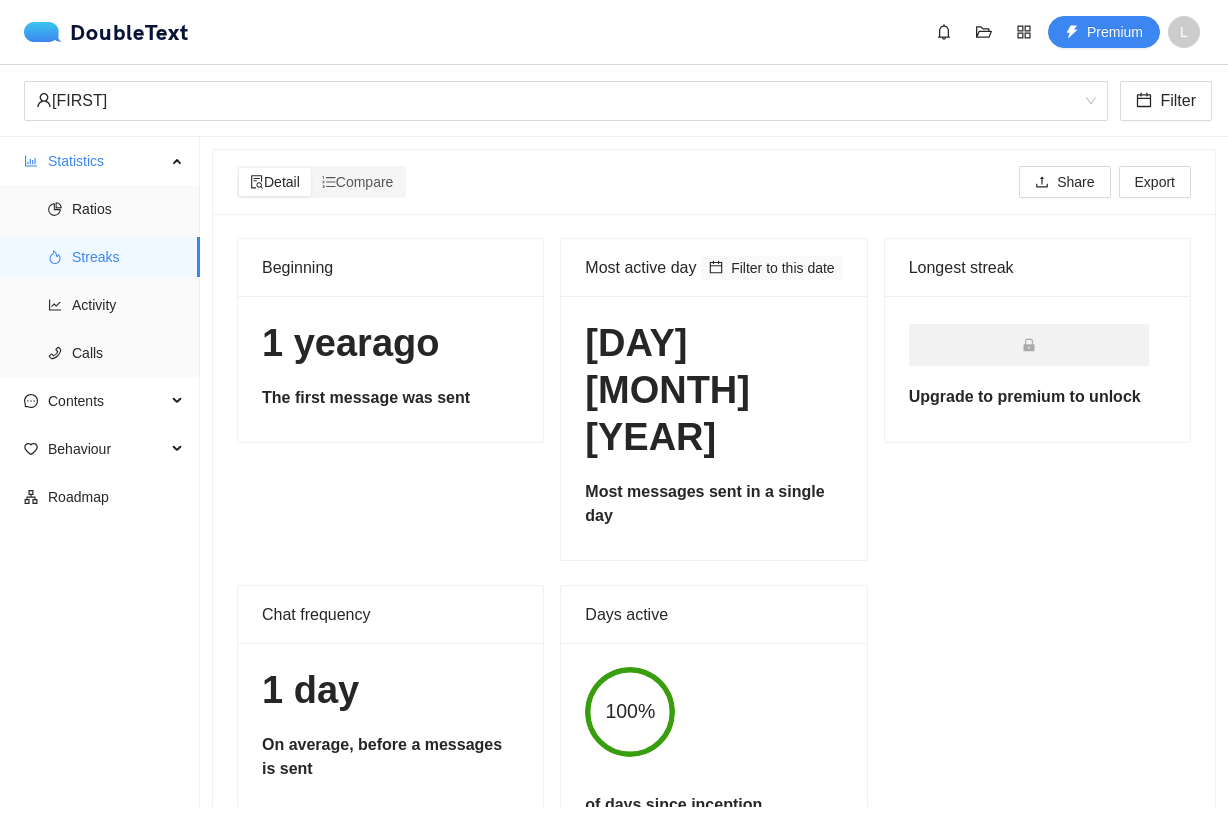 click on "Filter to this date" at bounding box center (783, 268) 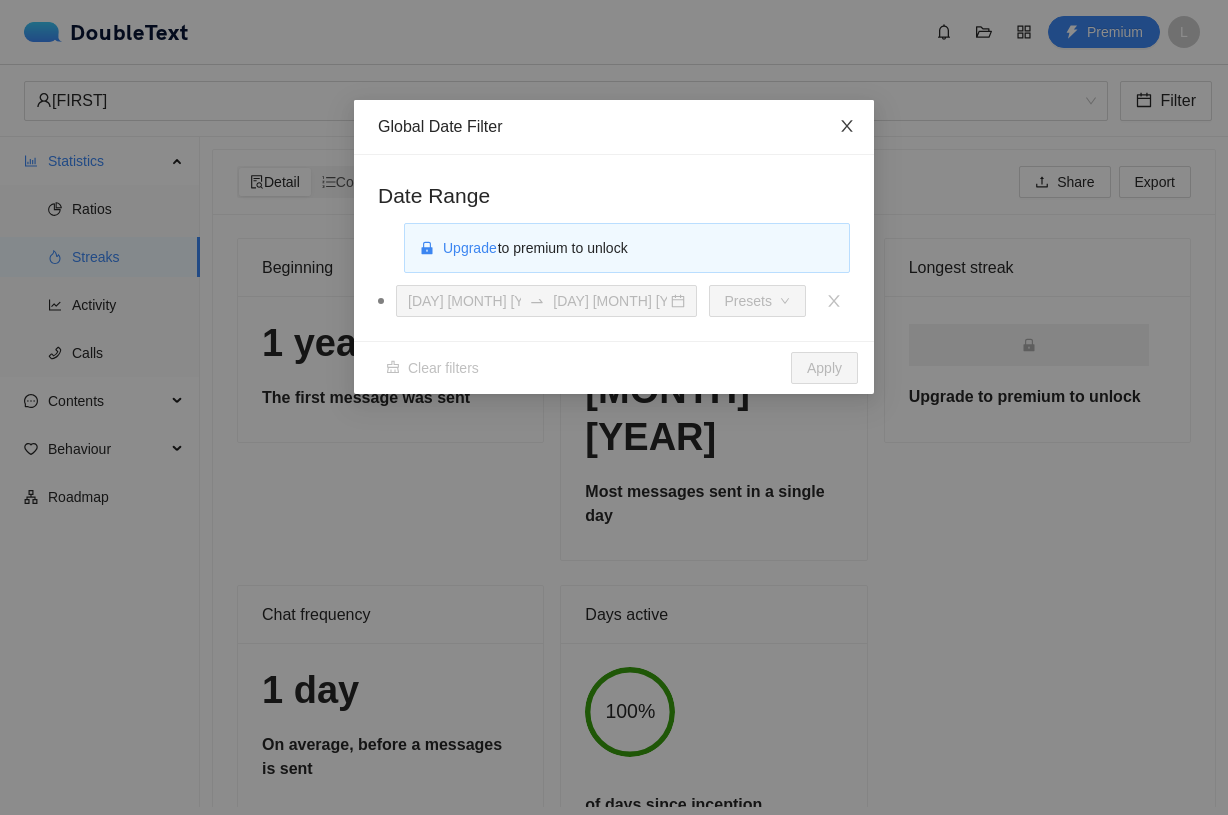 click at bounding box center (846, 126) 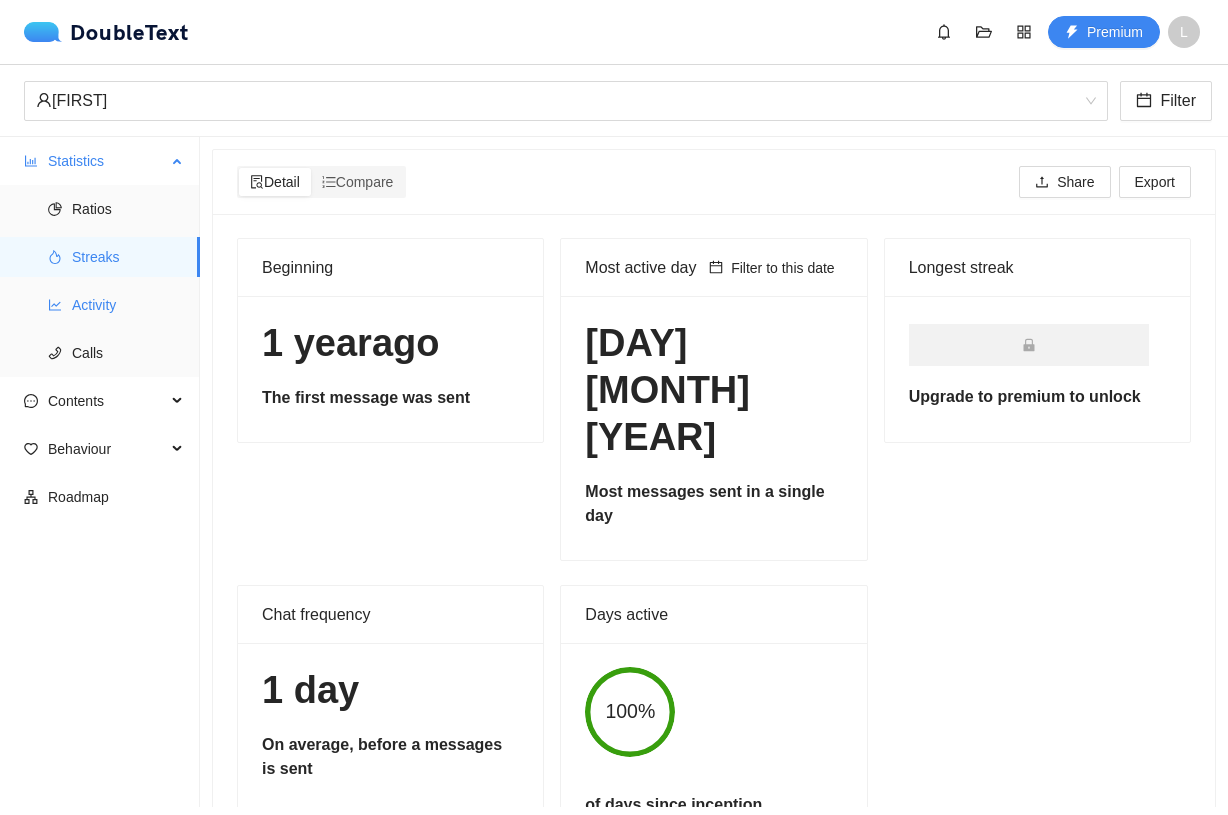 click at bounding box center [55, 305] 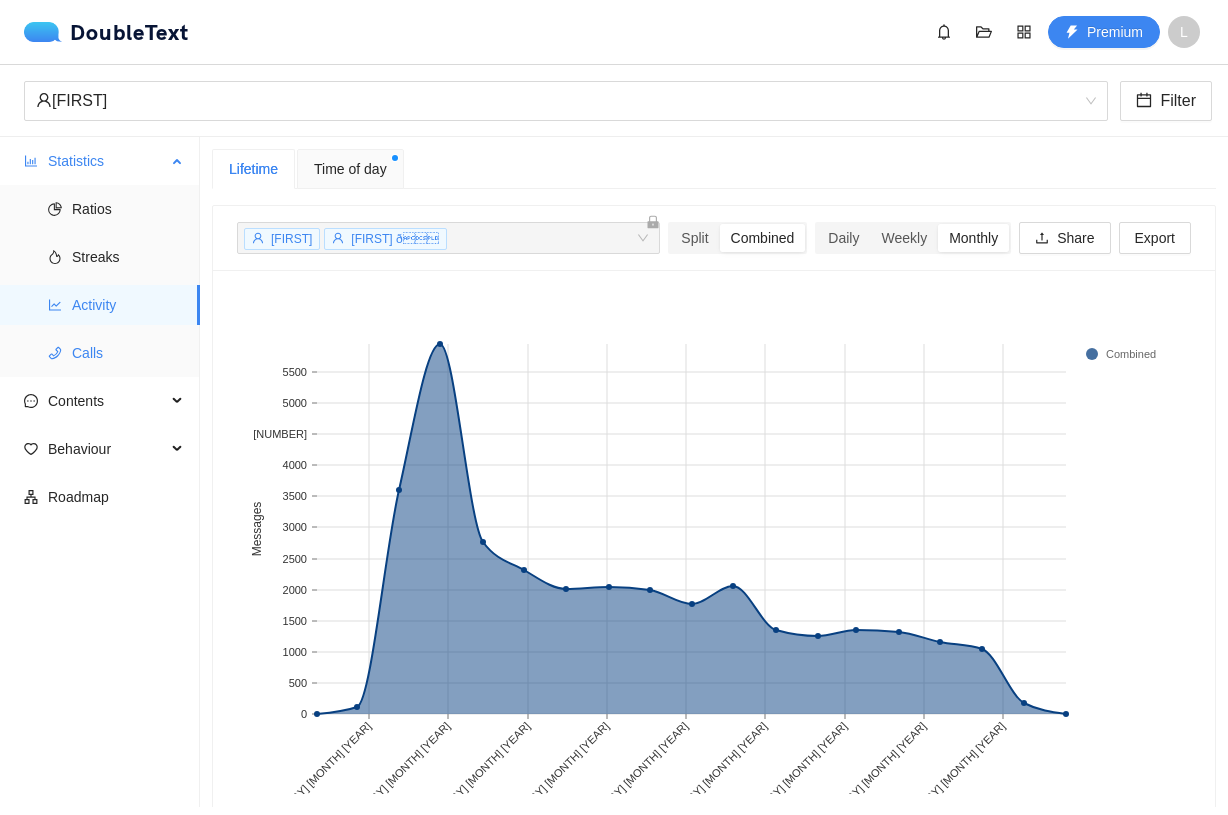 click on "Calls" at bounding box center [128, 353] 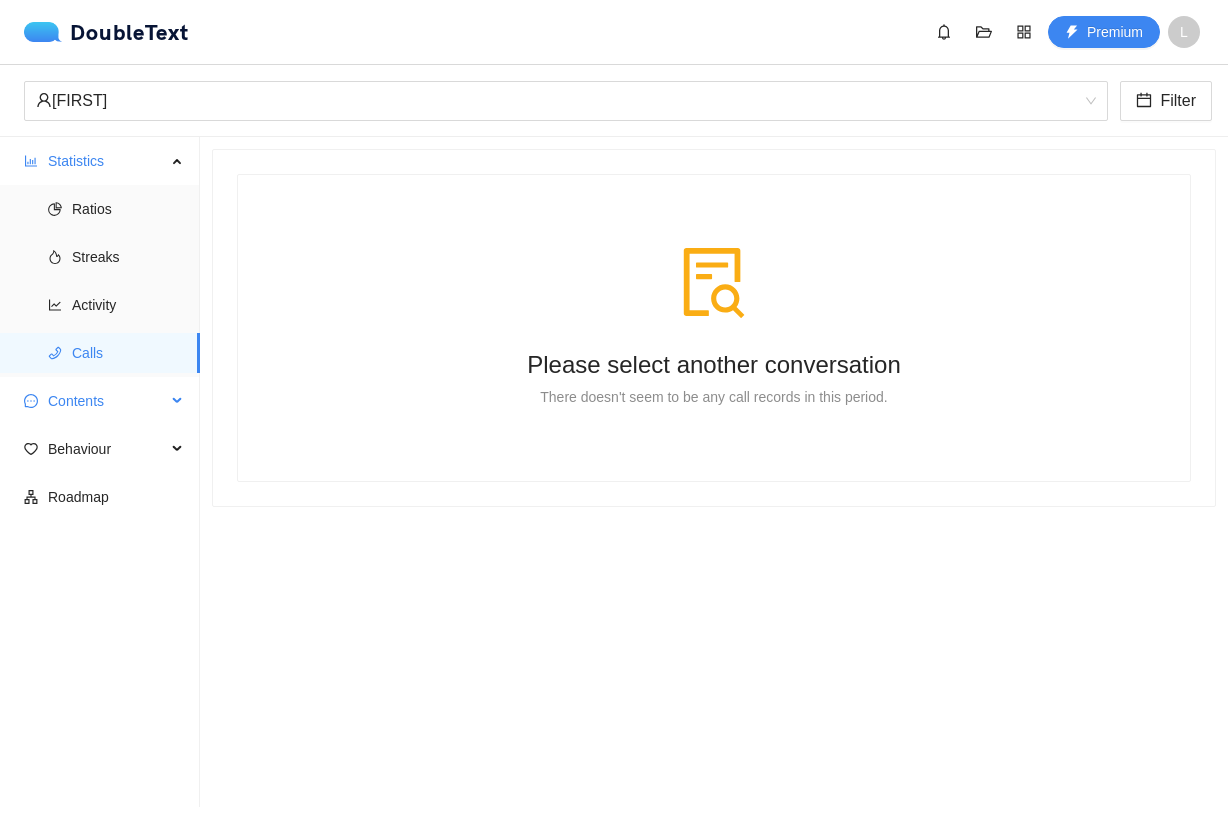 click on "Contents" at bounding box center (107, 401) 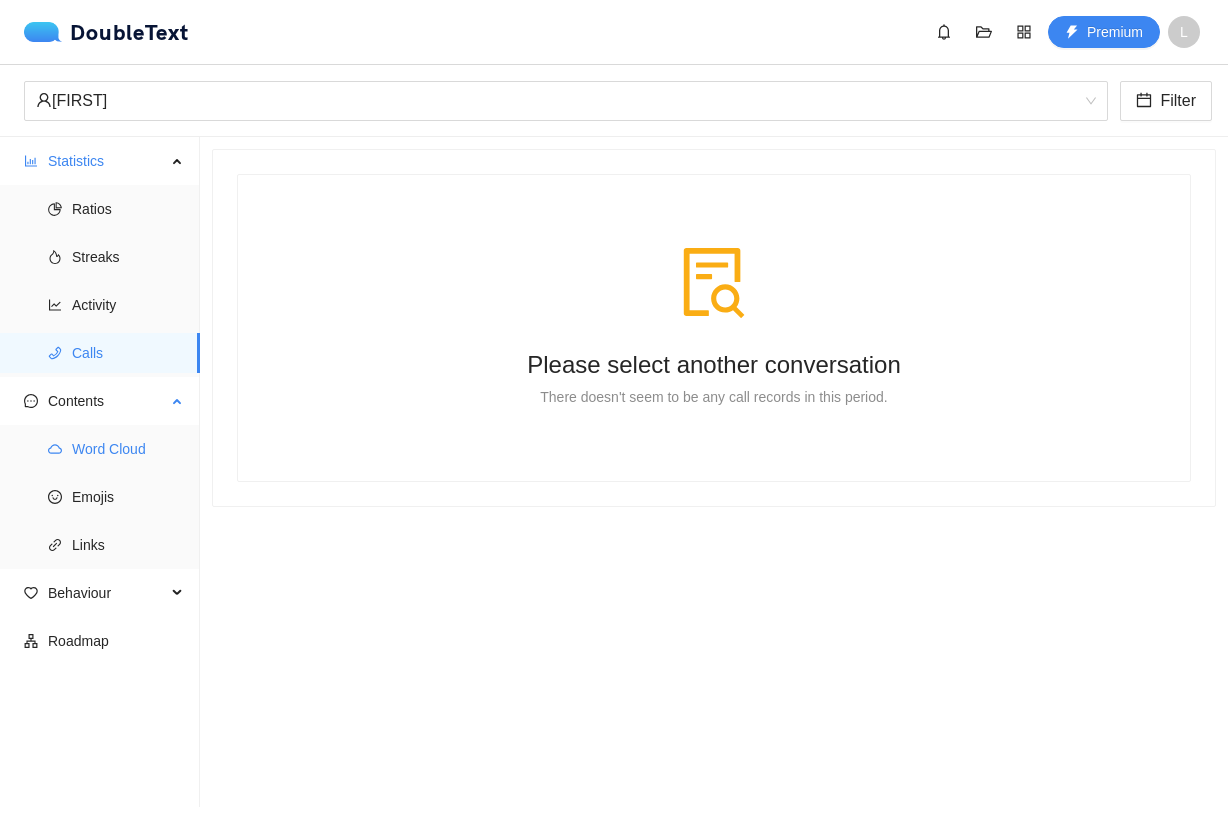 click on "Word Cloud" at bounding box center (128, 449) 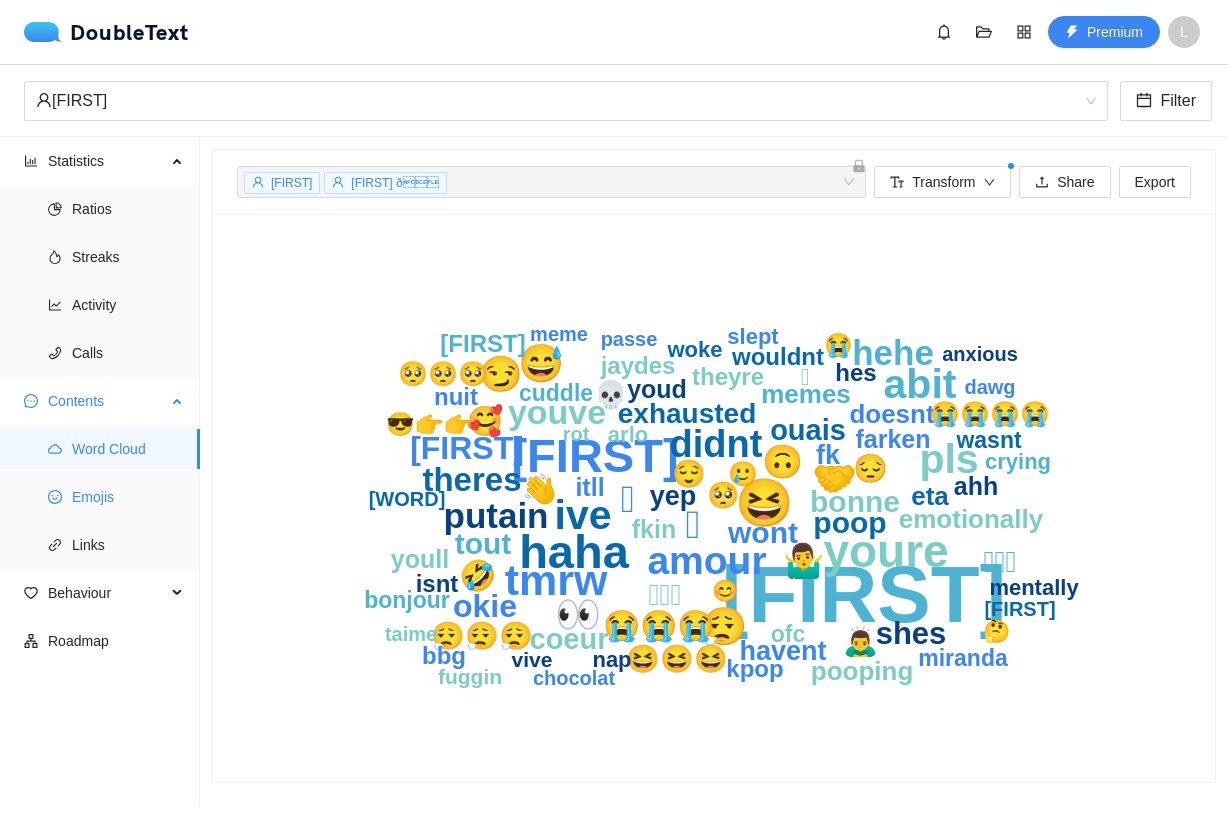 click on "Emojis" at bounding box center (128, 497) 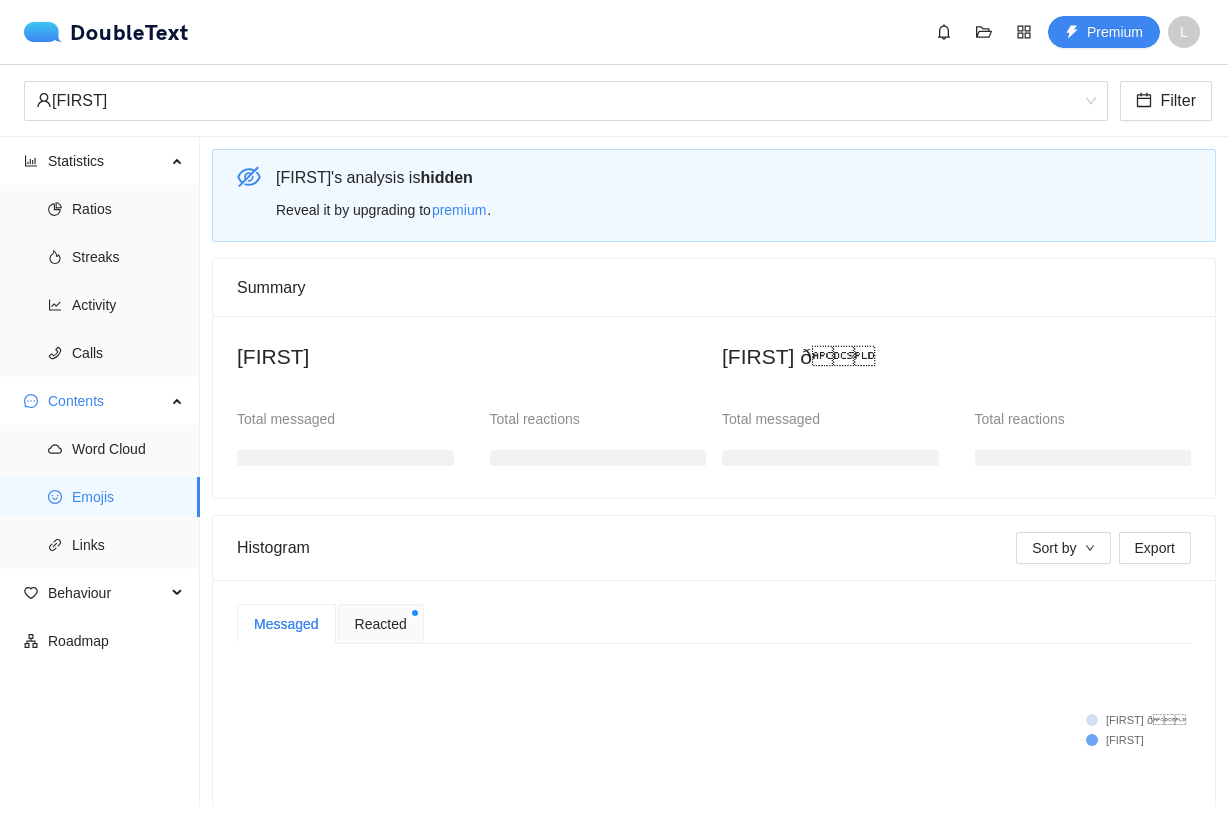 click on "Reacted" at bounding box center [381, 624] 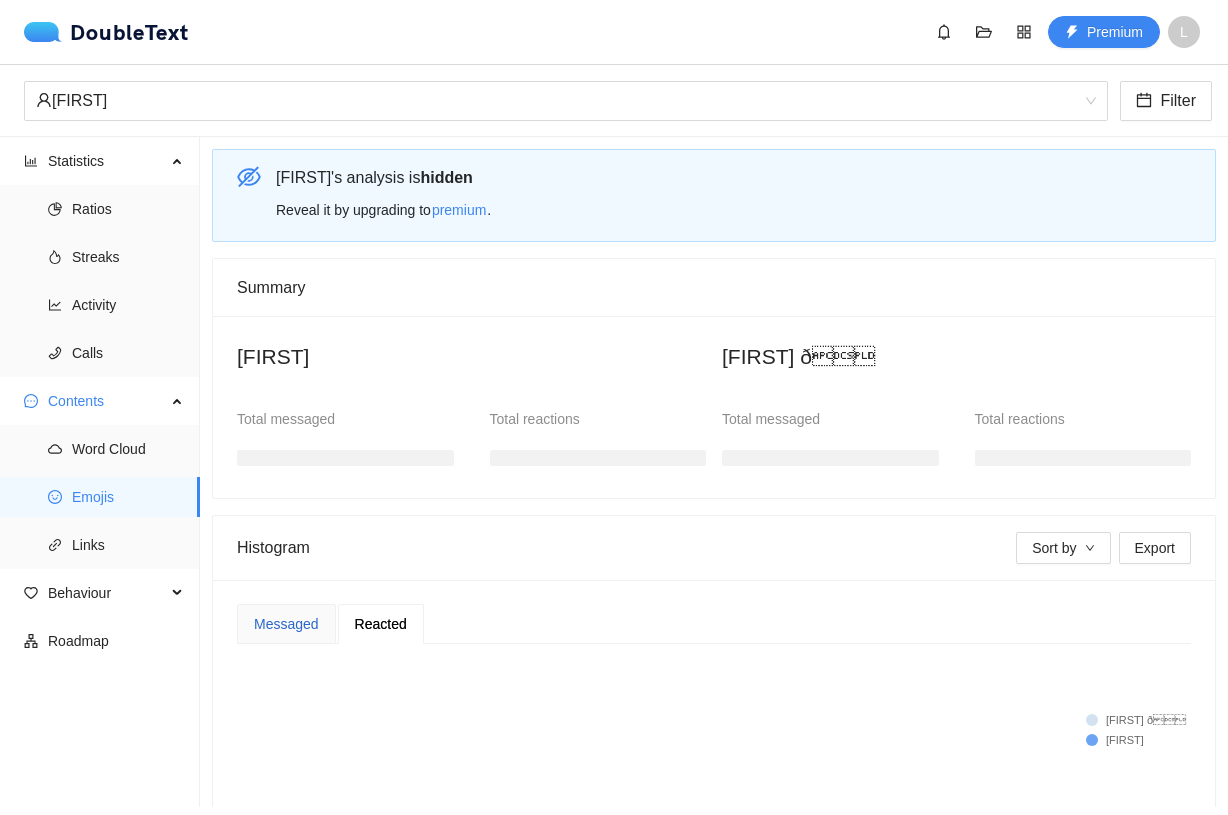 click on "Messaged" at bounding box center [286, 624] 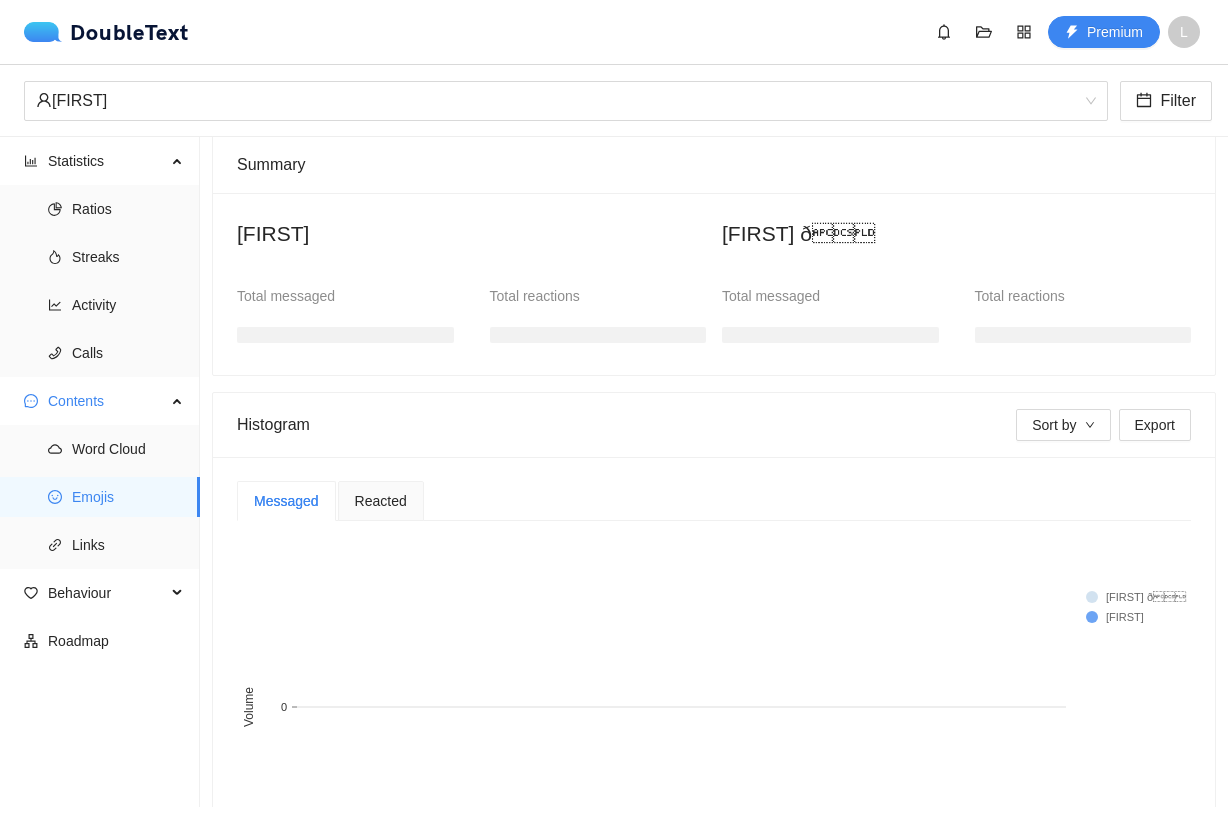 scroll, scrollTop: 296, scrollLeft: 0, axis: vertical 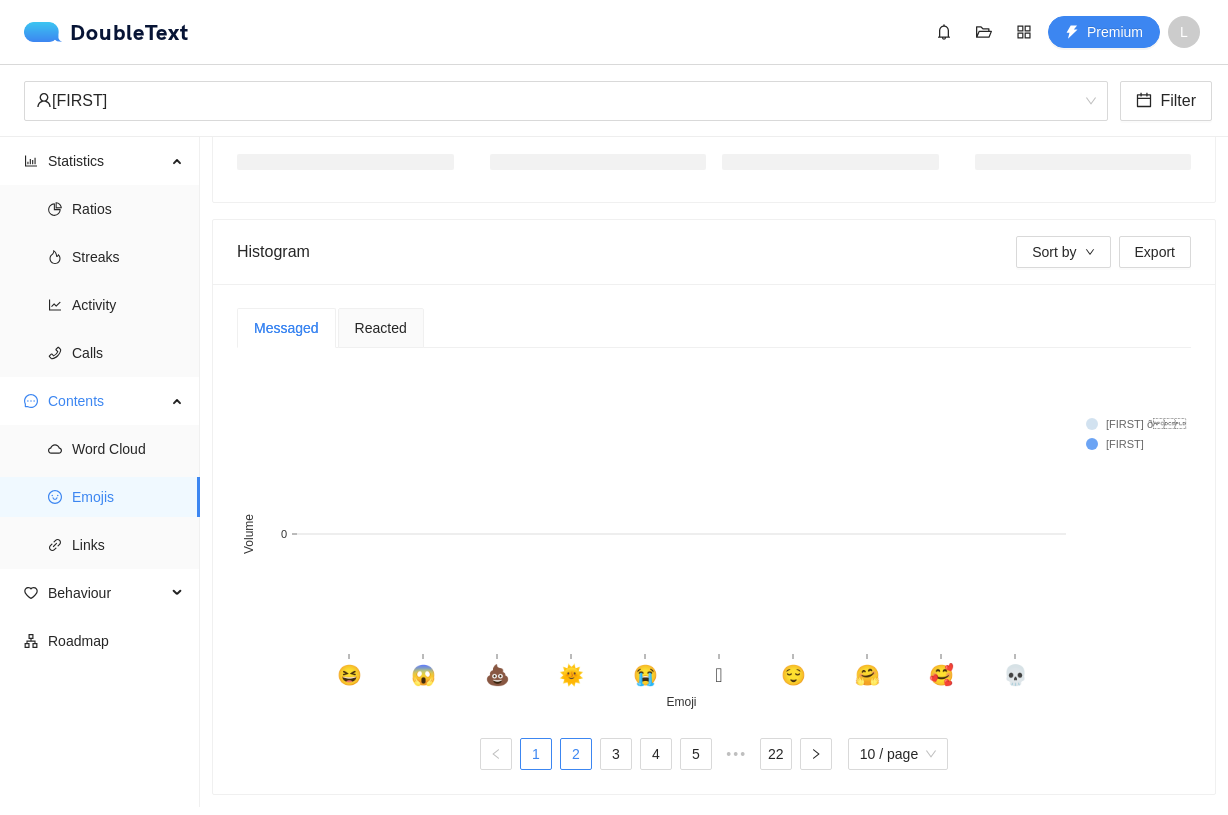 click on "2" at bounding box center (576, 754) 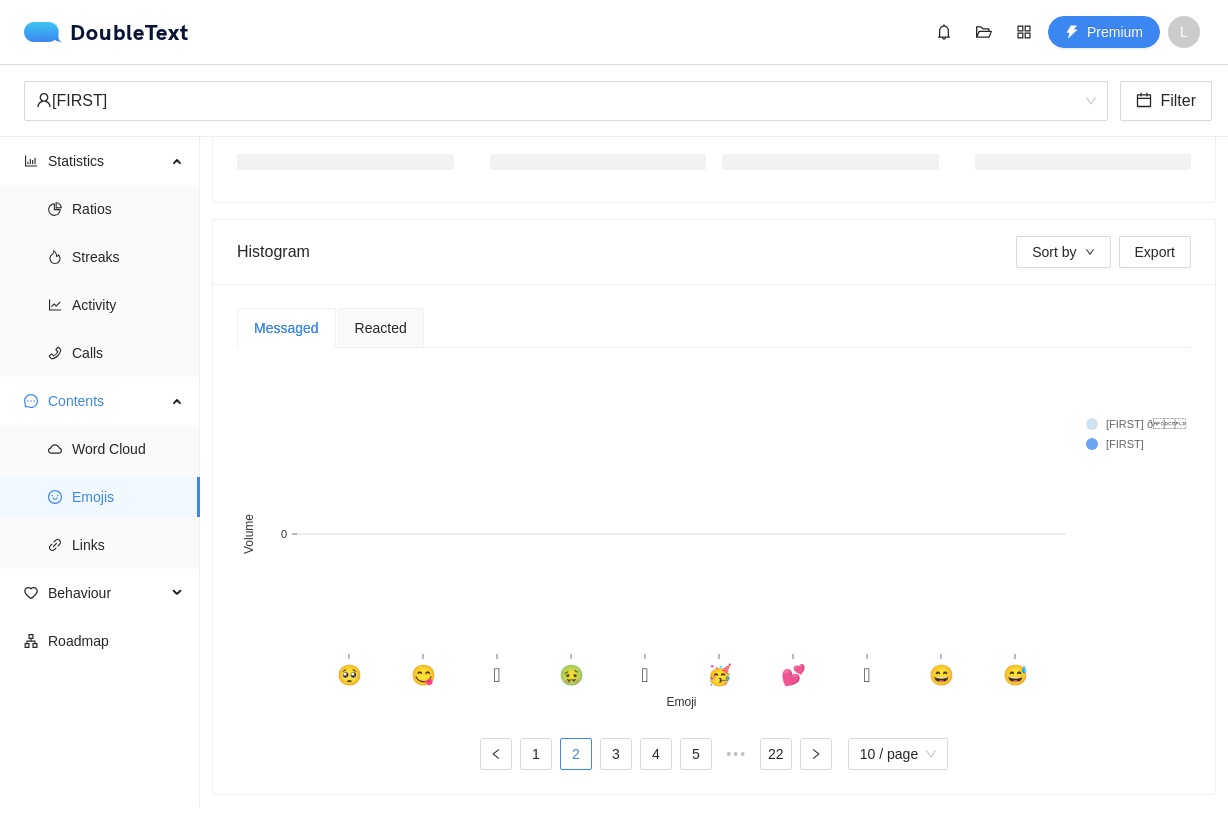 click on "1 2 3 4 5 ••• 22 10 / page" at bounding box center (714, 754) 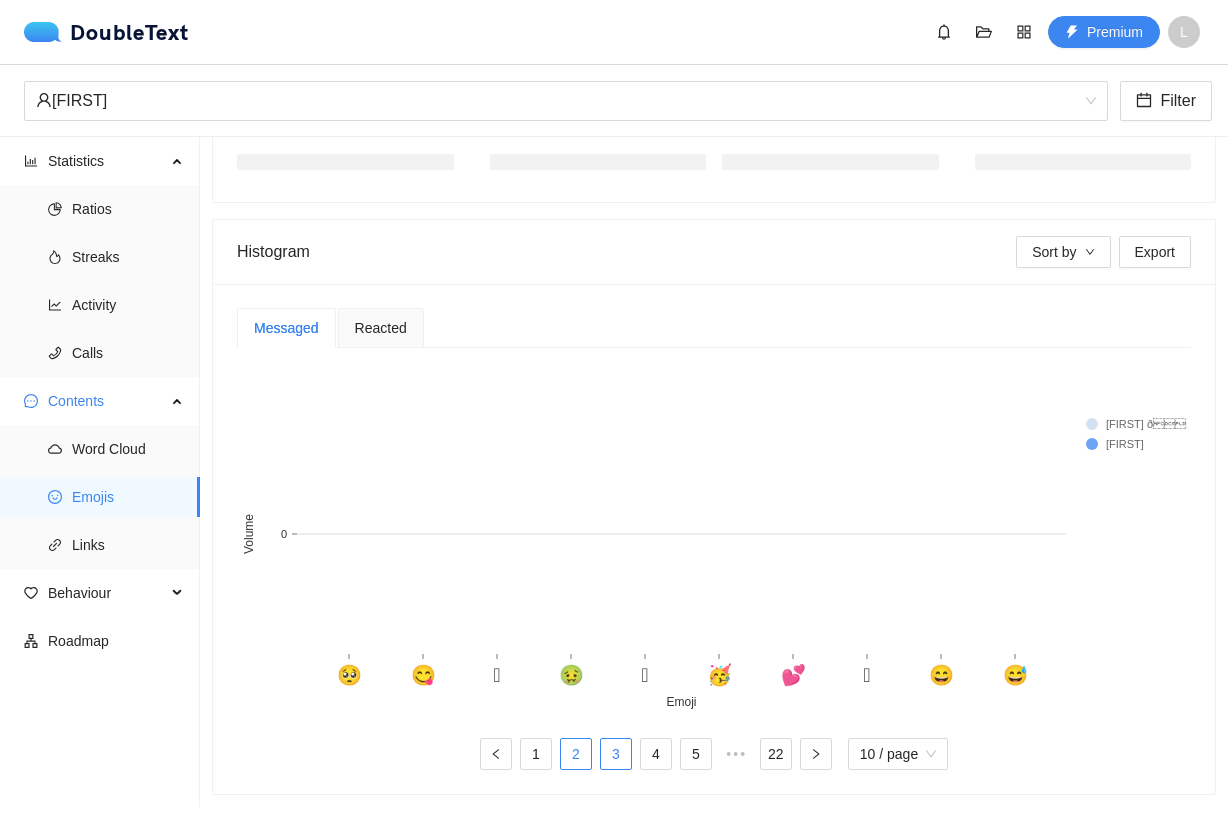 click on "3" at bounding box center (616, 754) 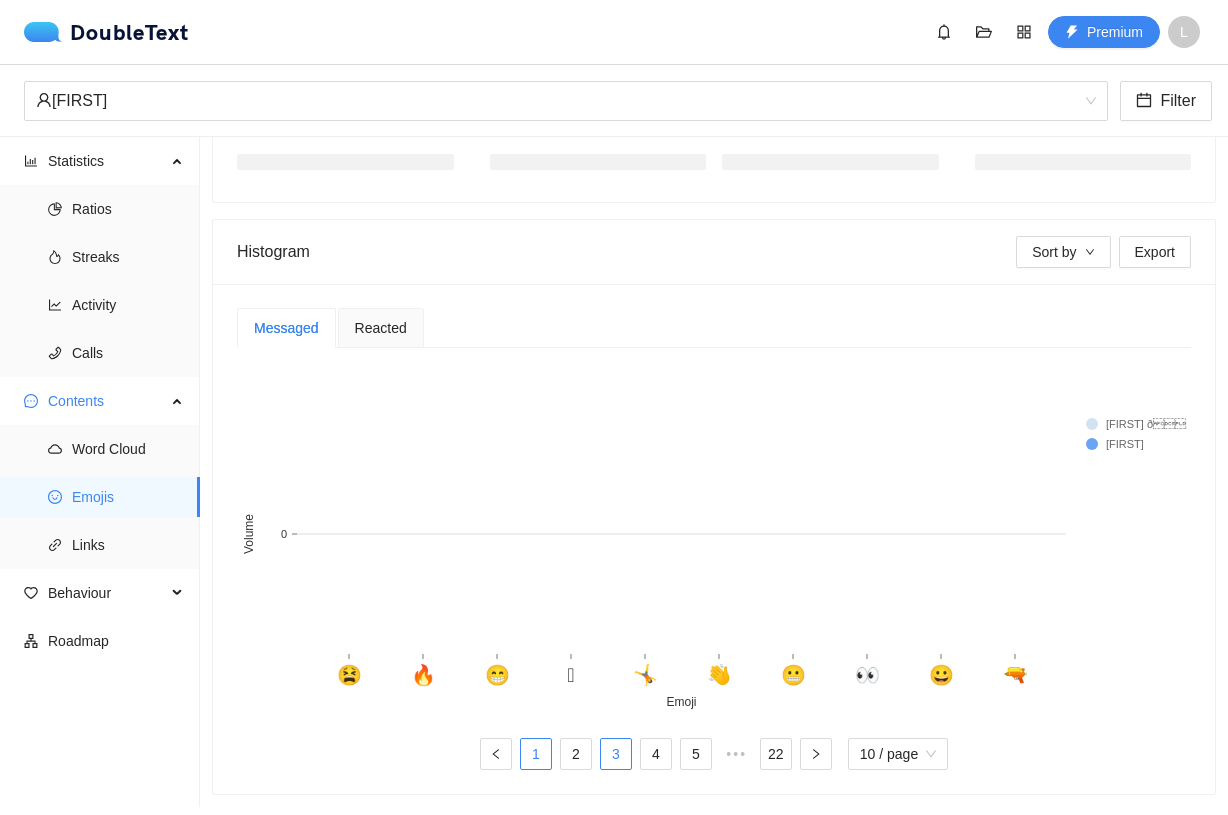 click on "1" at bounding box center (536, 754) 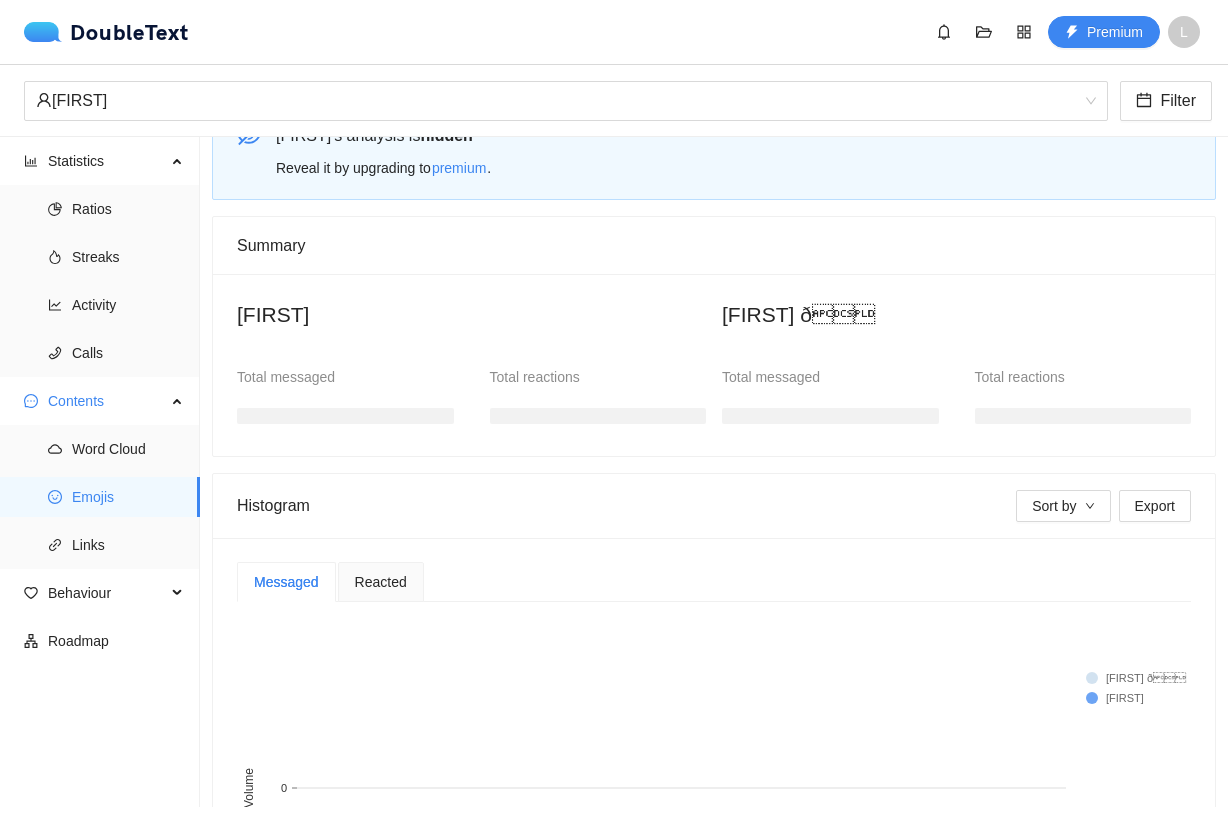 scroll, scrollTop: 0, scrollLeft: 0, axis: both 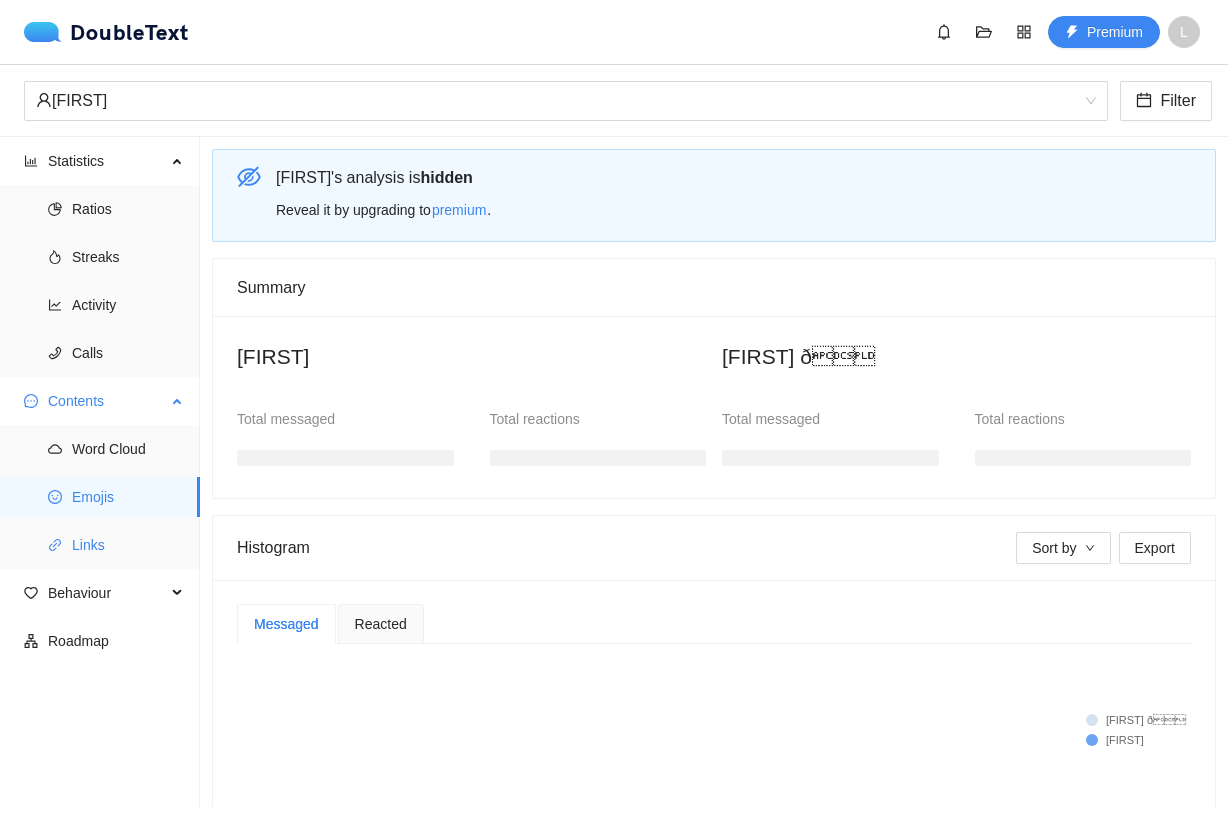 click on "Links" at bounding box center (128, 545) 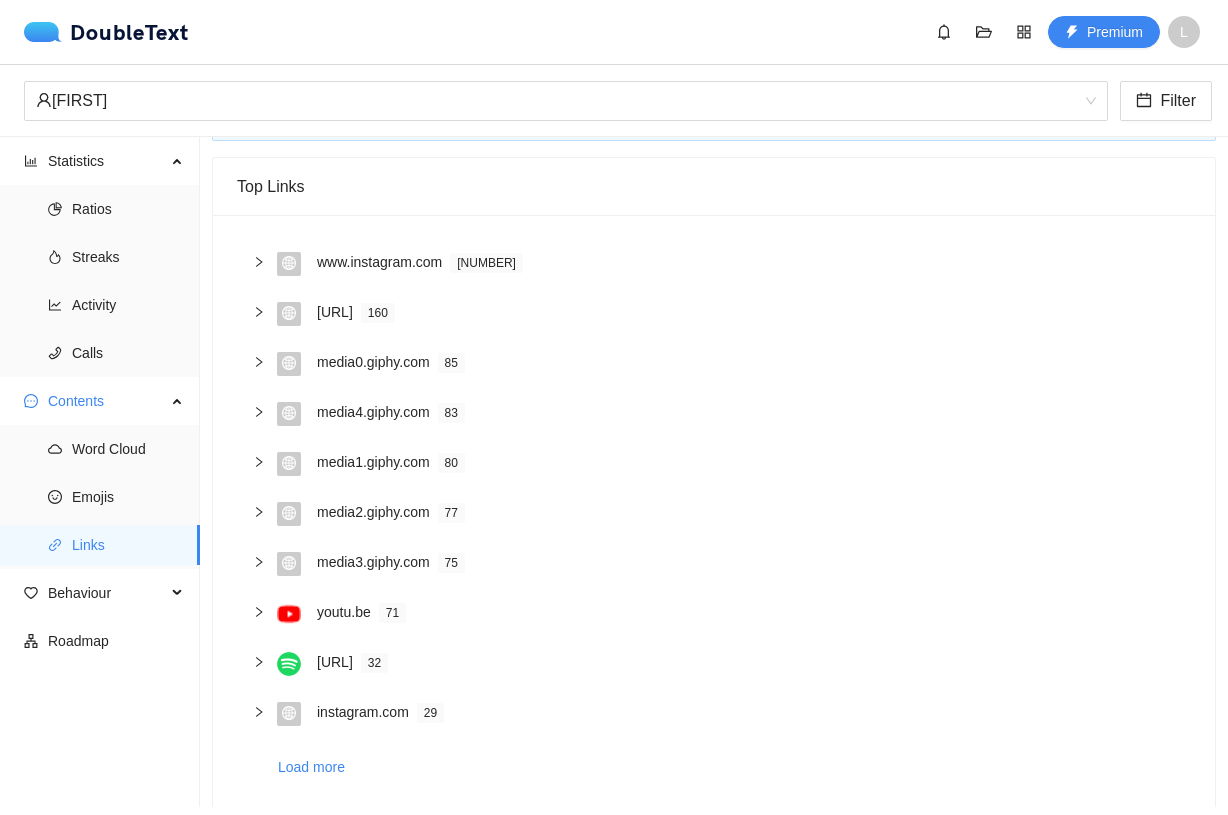 scroll, scrollTop: 114, scrollLeft: 0, axis: vertical 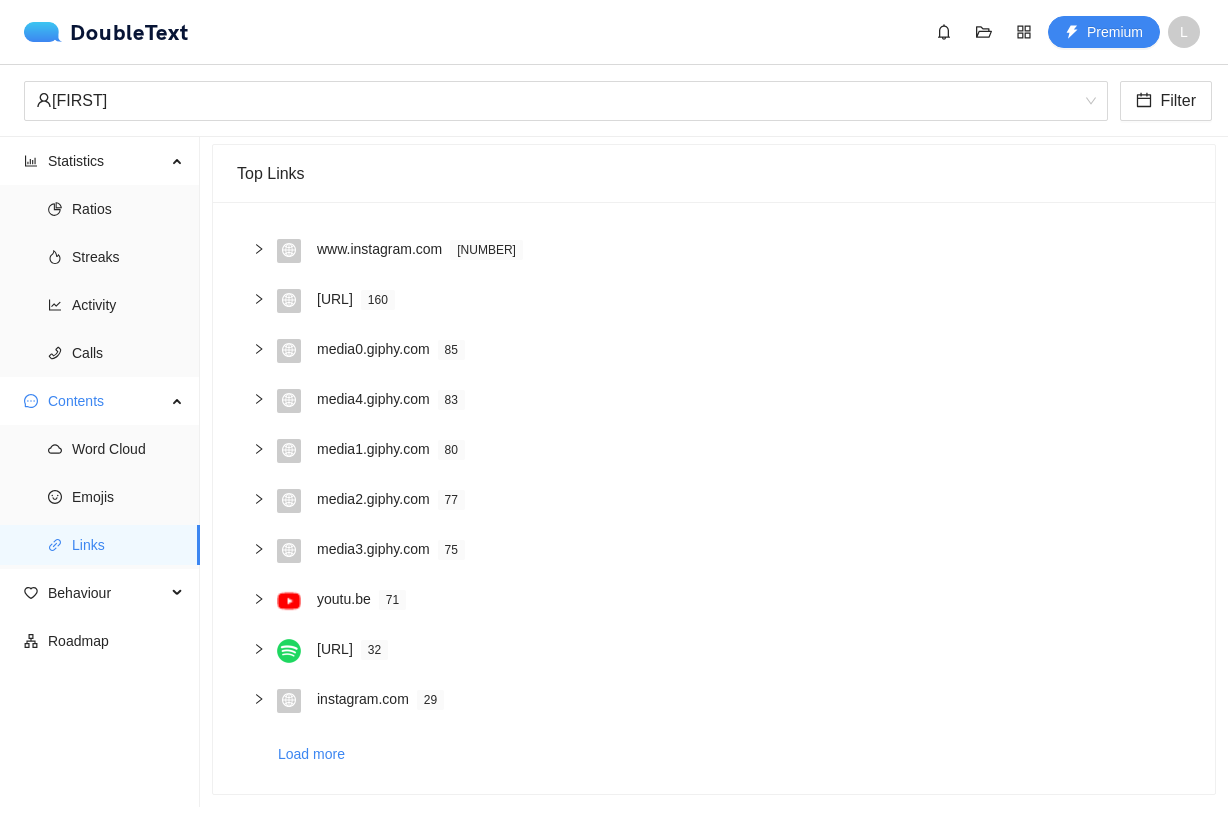 click at bounding box center [265, 249] 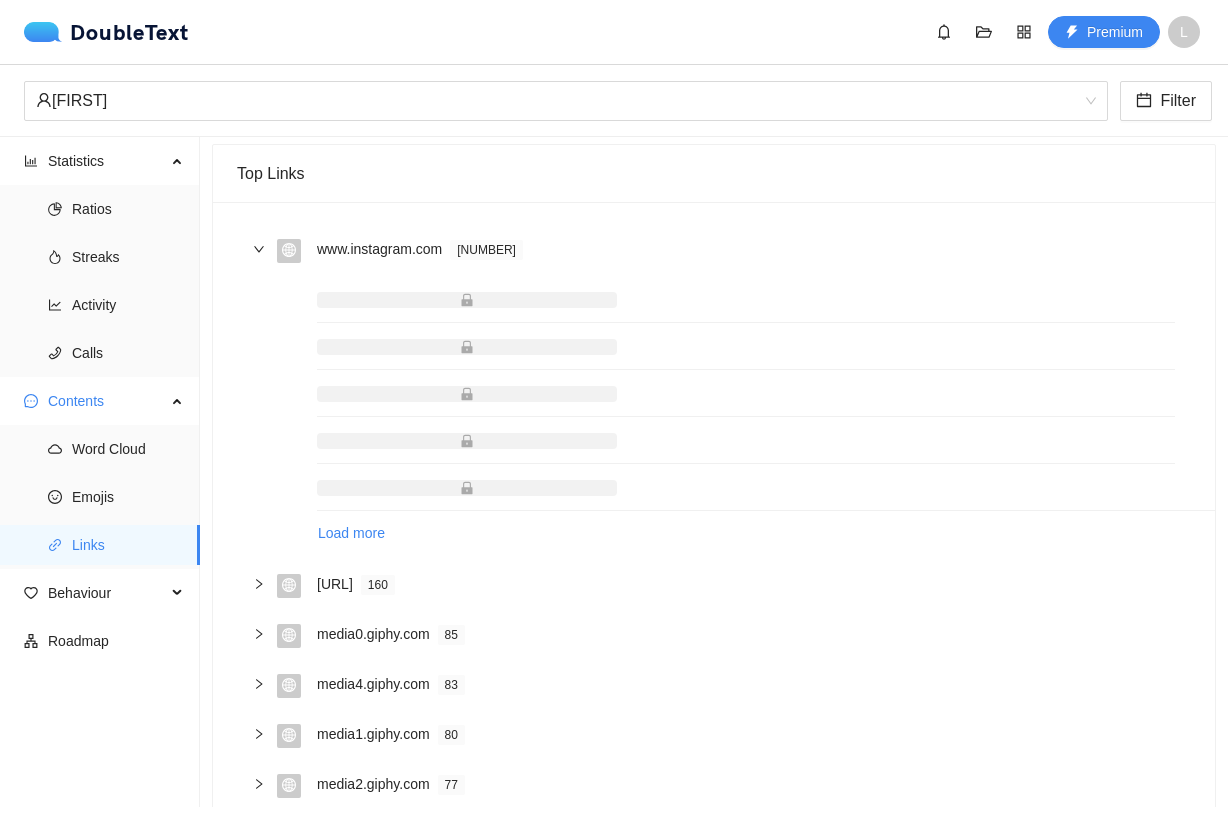 click at bounding box center [265, 249] 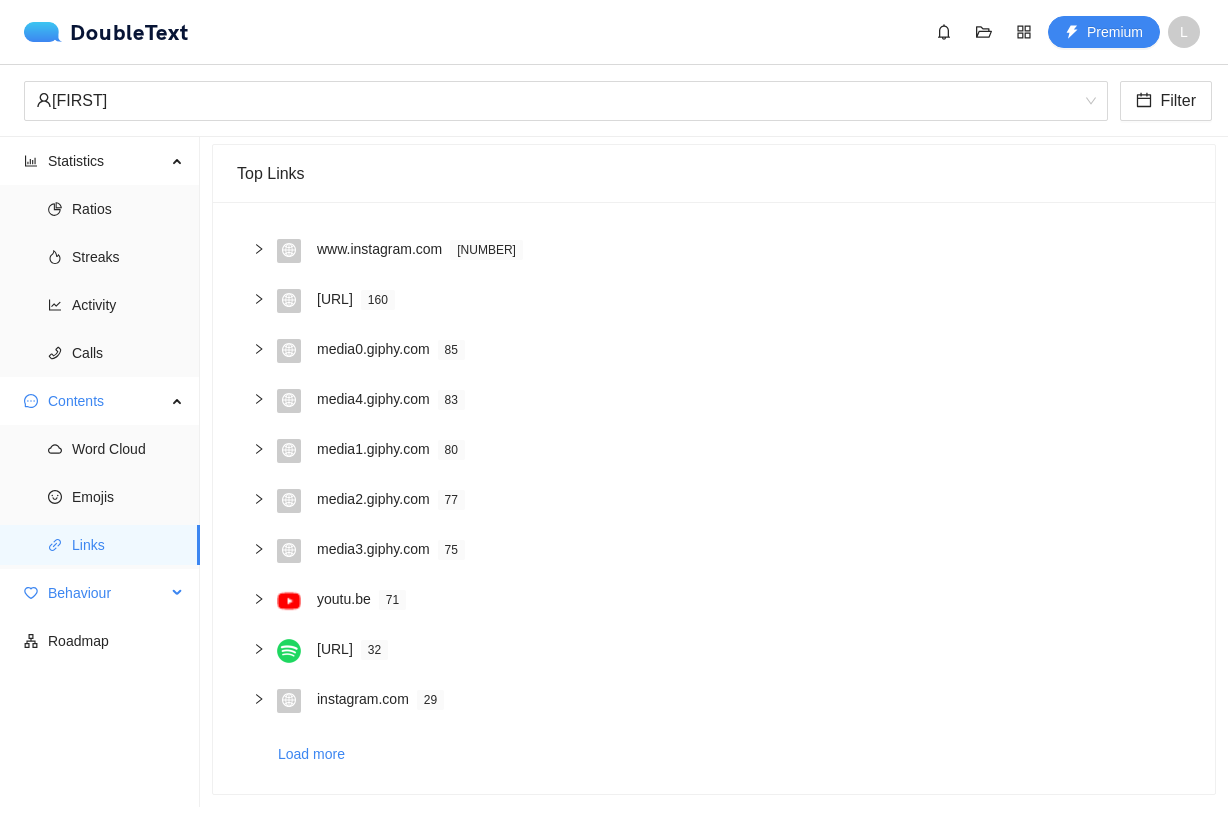 click on "Behaviour" at bounding box center [107, 593] 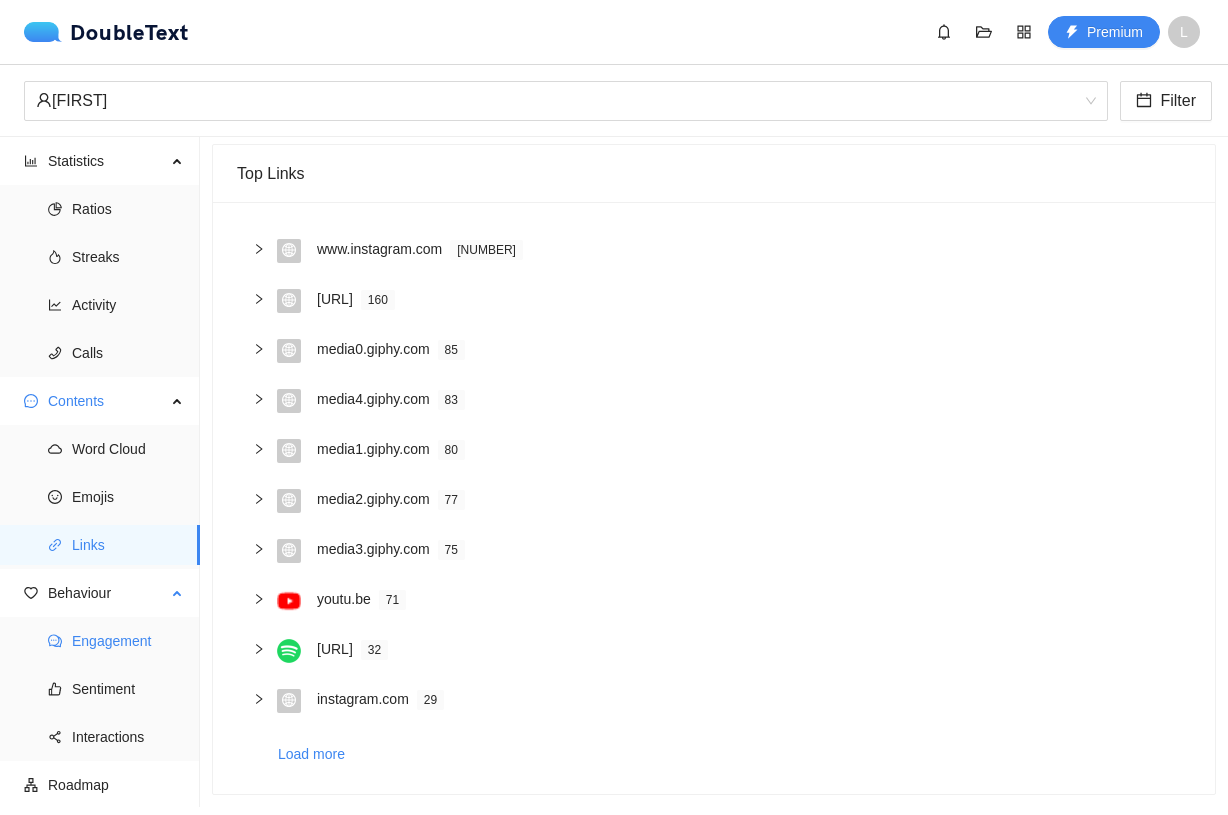click on "Engagement" at bounding box center (128, 641) 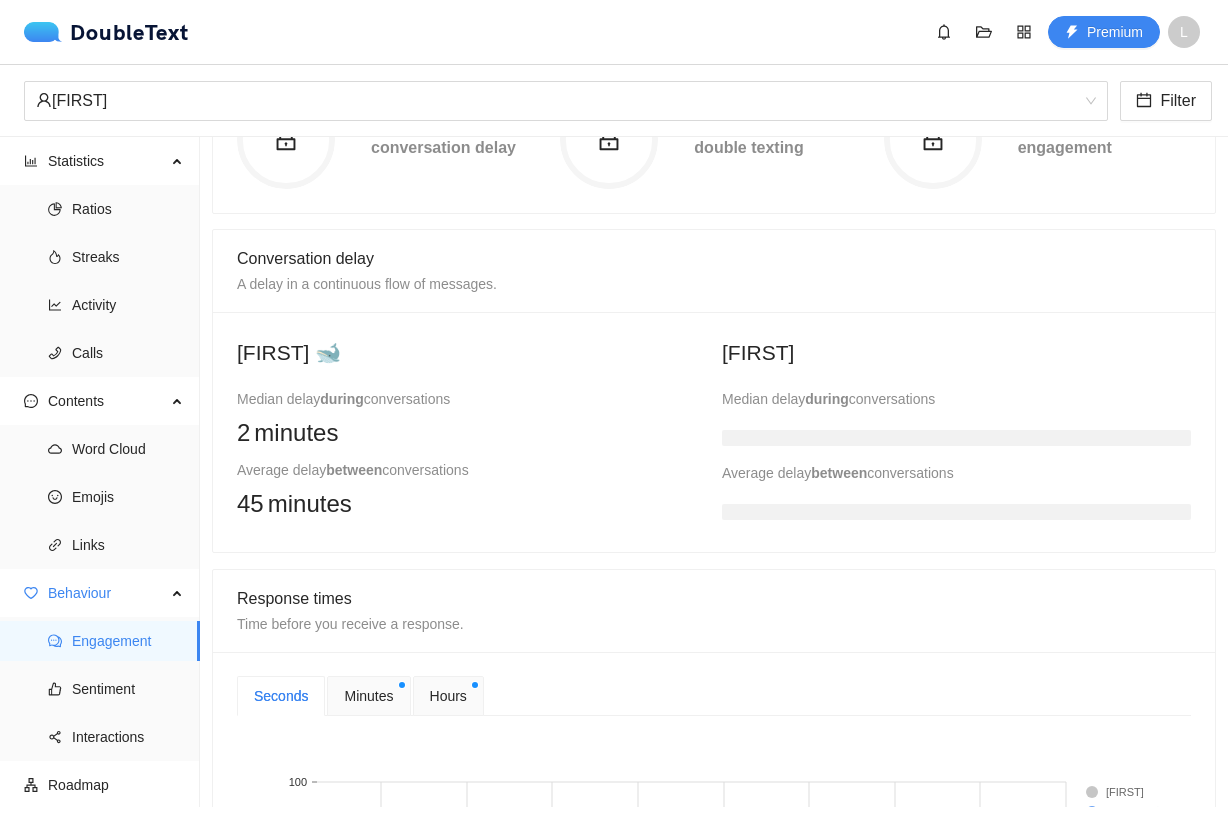 scroll, scrollTop: 281, scrollLeft: 0, axis: vertical 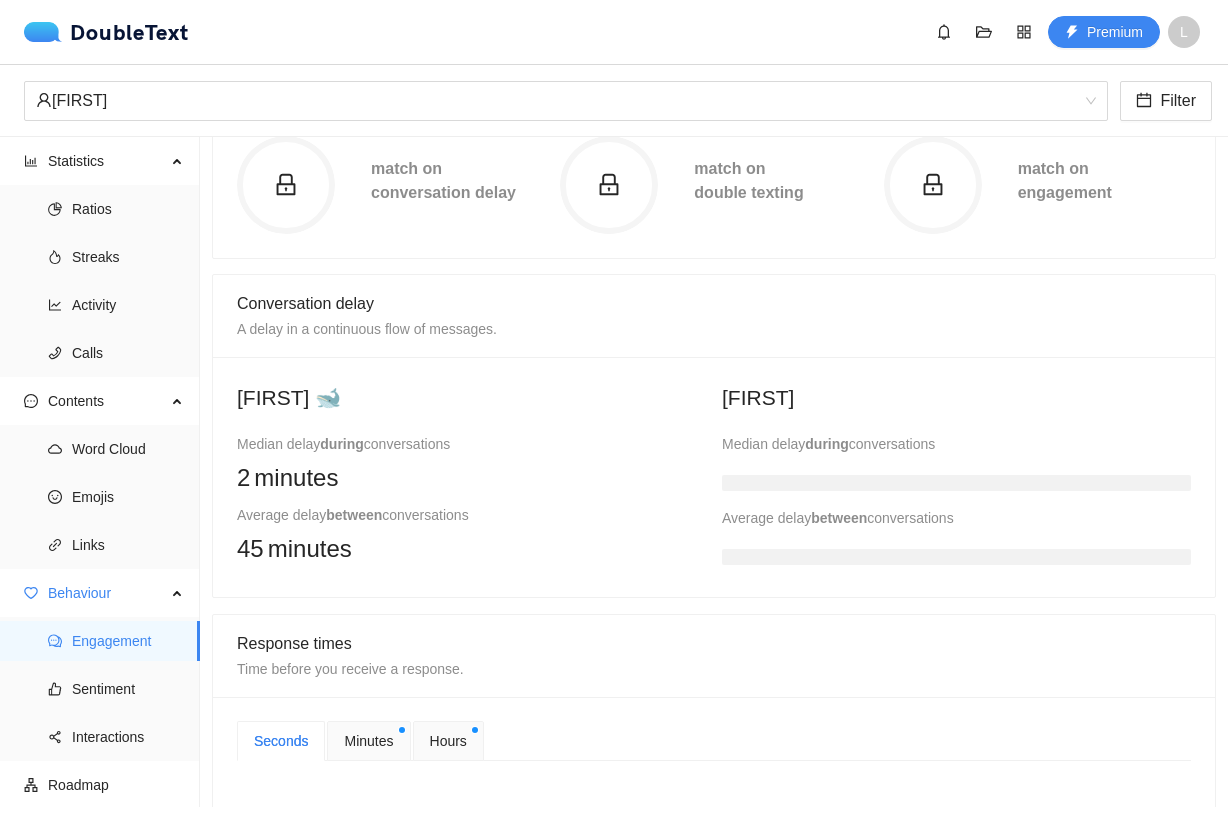 click on "[FIRST] 🐋" at bounding box center (471, 397) 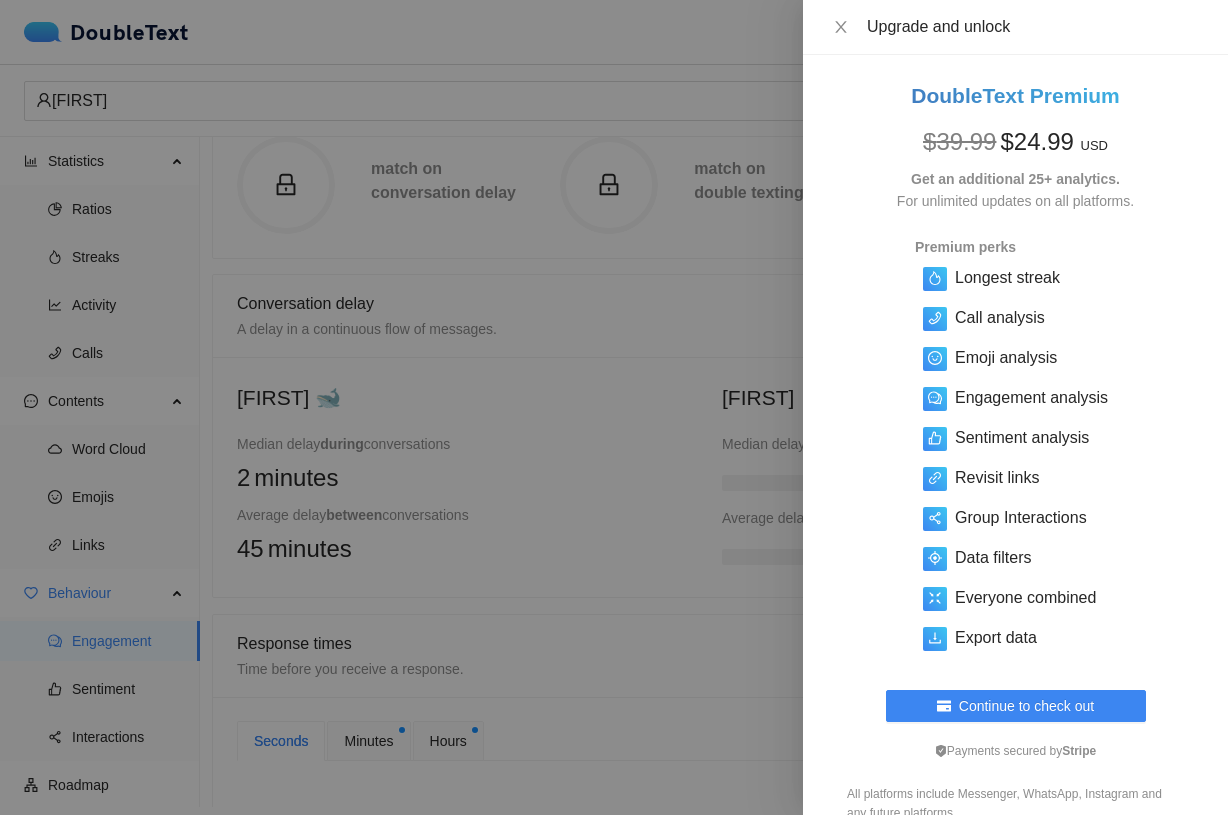 click at bounding box center (614, 407) 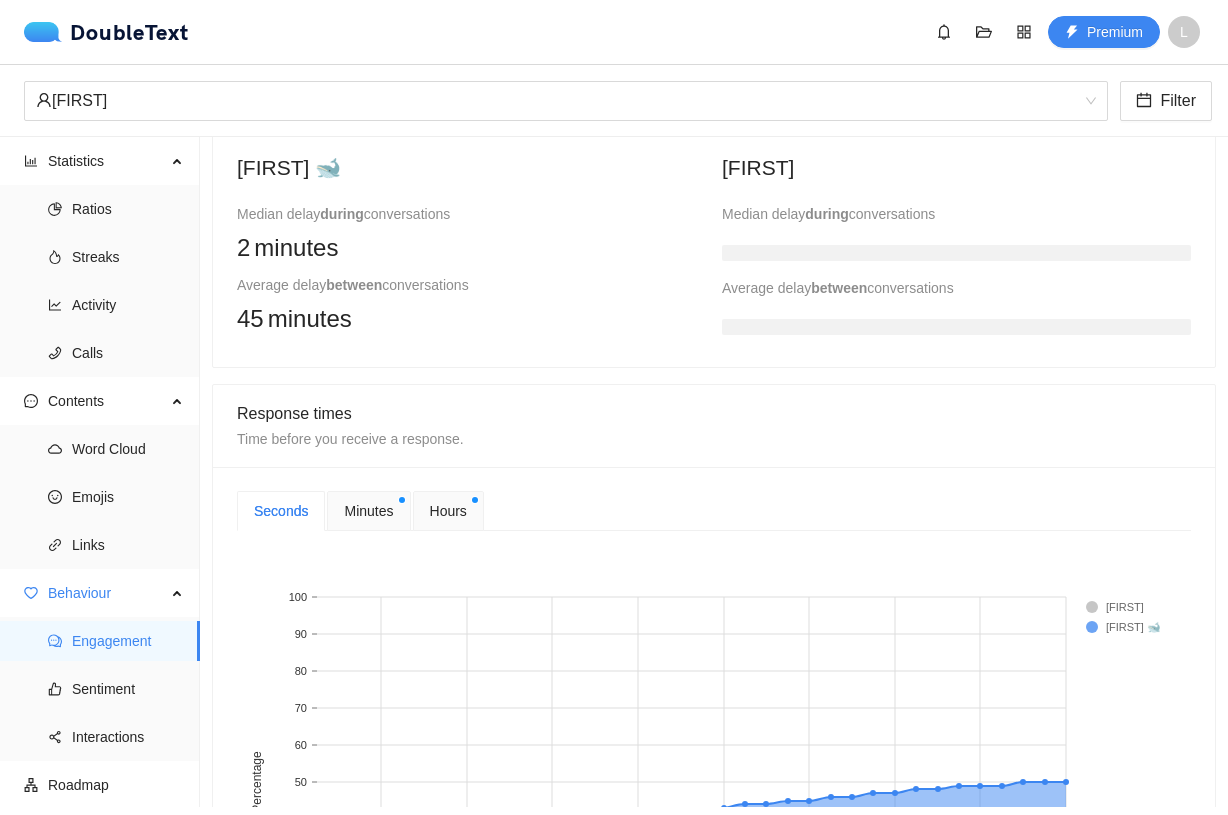 scroll, scrollTop: 509, scrollLeft: 0, axis: vertical 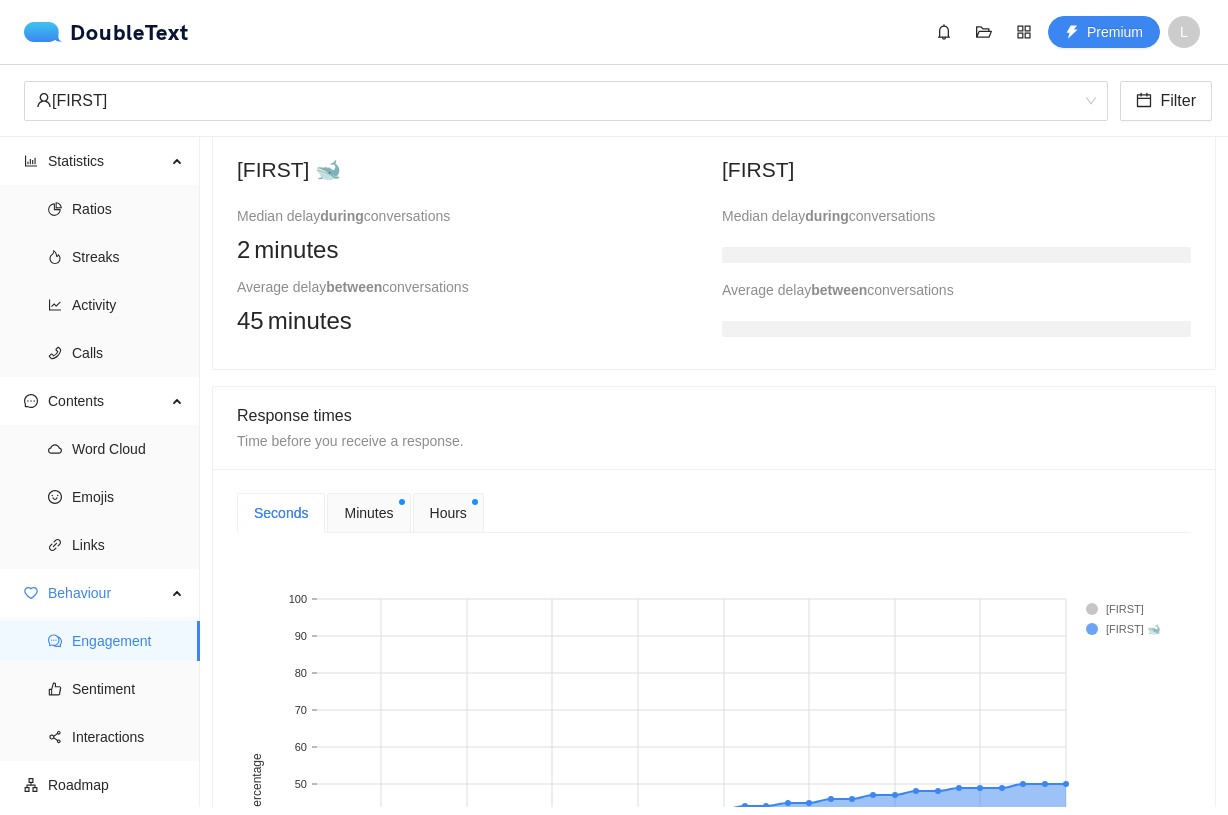 click on "Minutes" at bounding box center (368, 513) 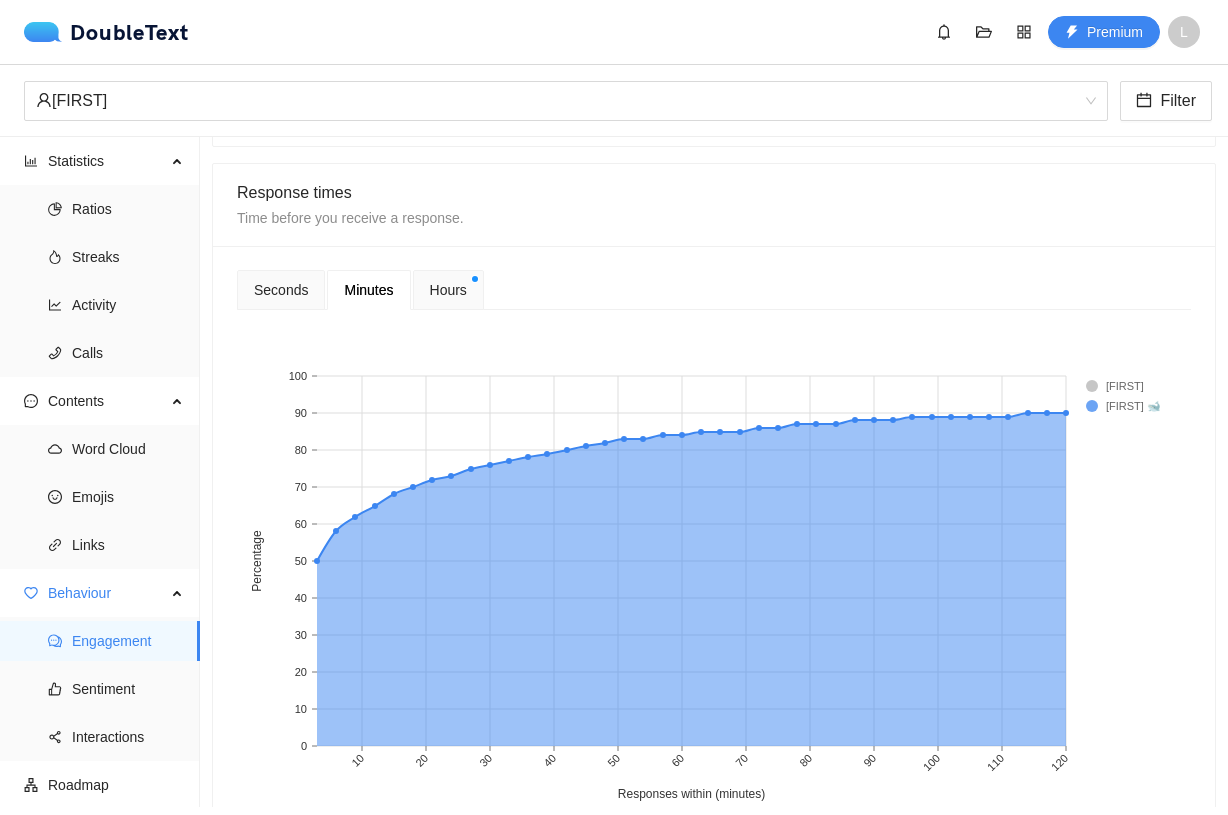 scroll, scrollTop: 730, scrollLeft: 0, axis: vertical 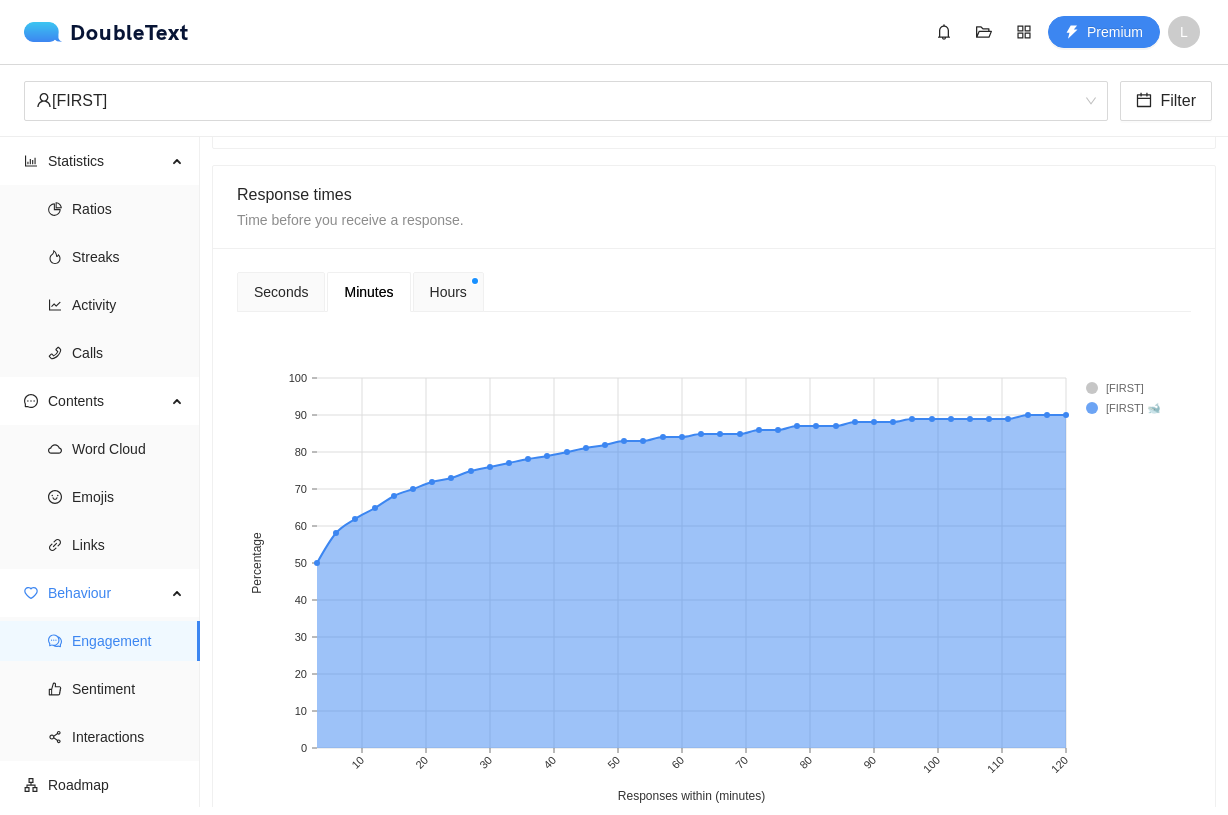 click on "Hours" at bounding box center [448, 292] 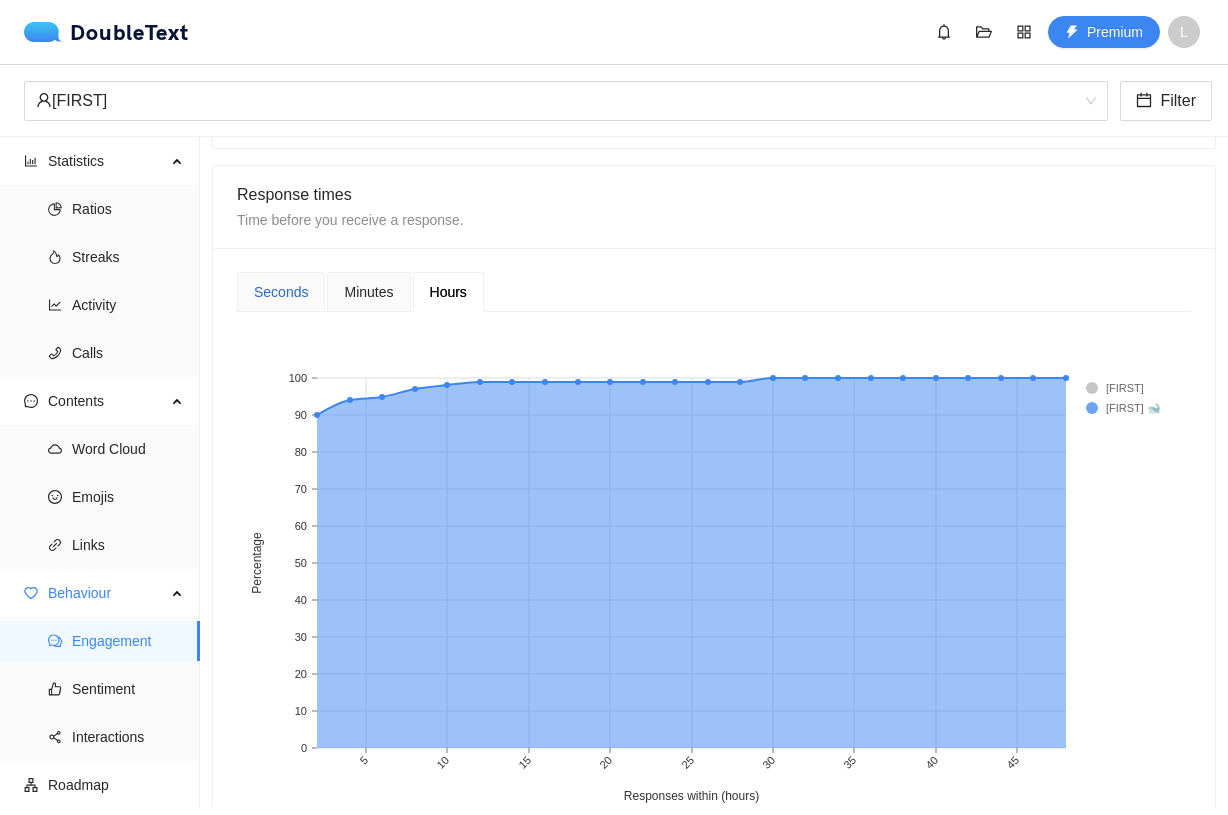 click on "Seconds" at bounding box center [281, 292] 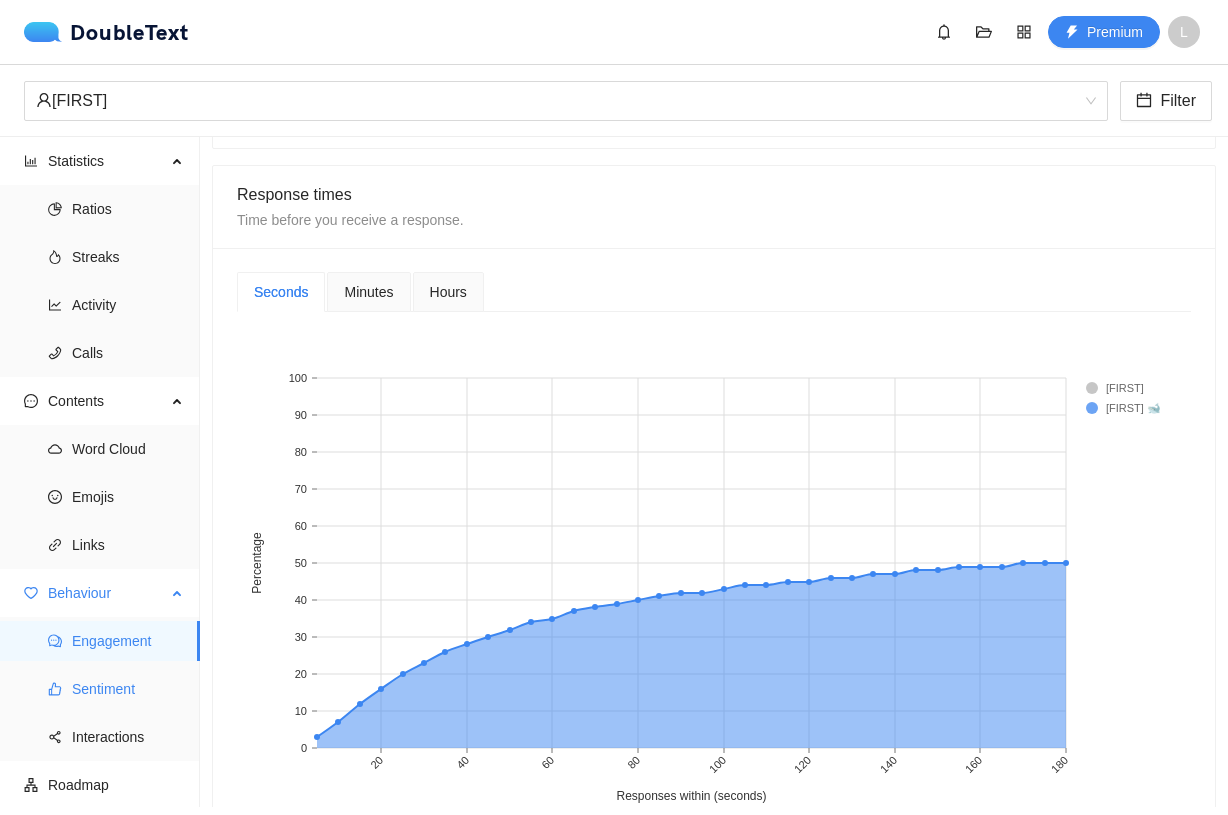 click on "Sentiment" at bounding box center (128, 689) 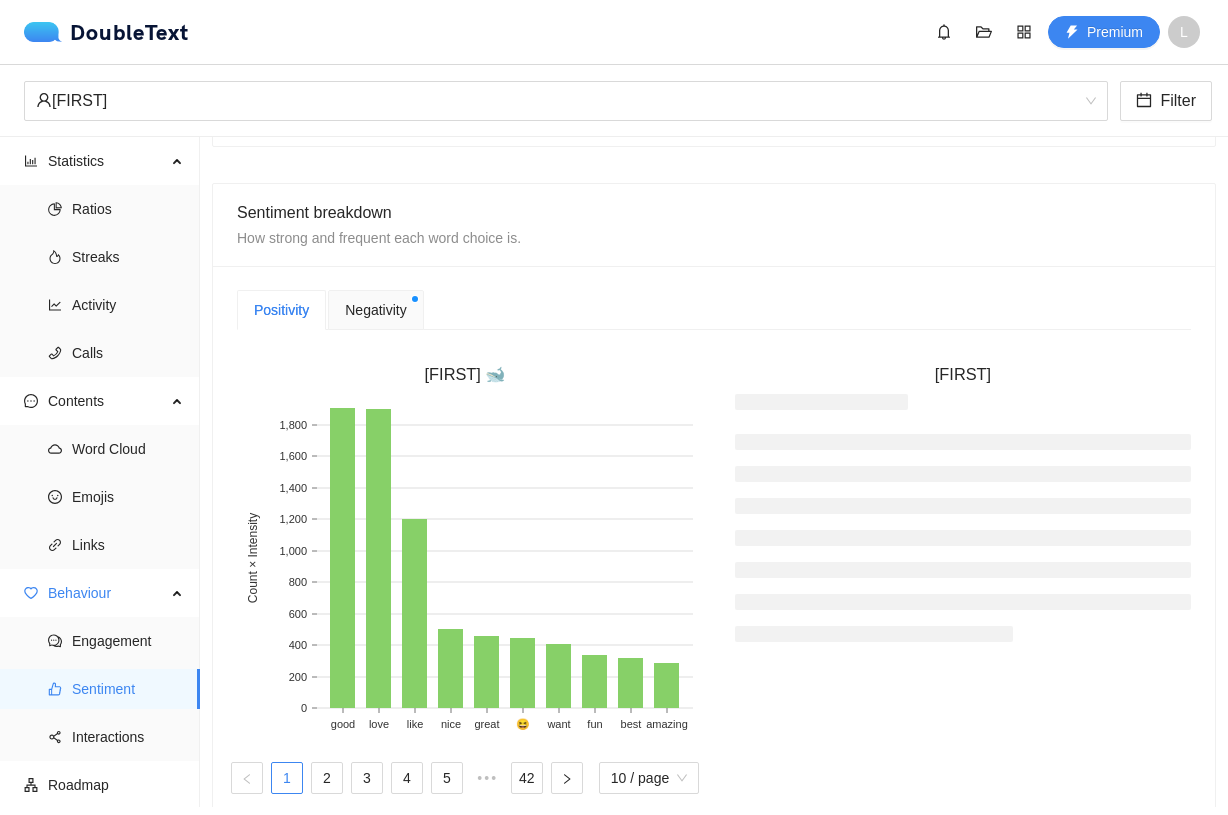 scroll, scrollTop: 403, scrollLeft: 0, axis: vertical 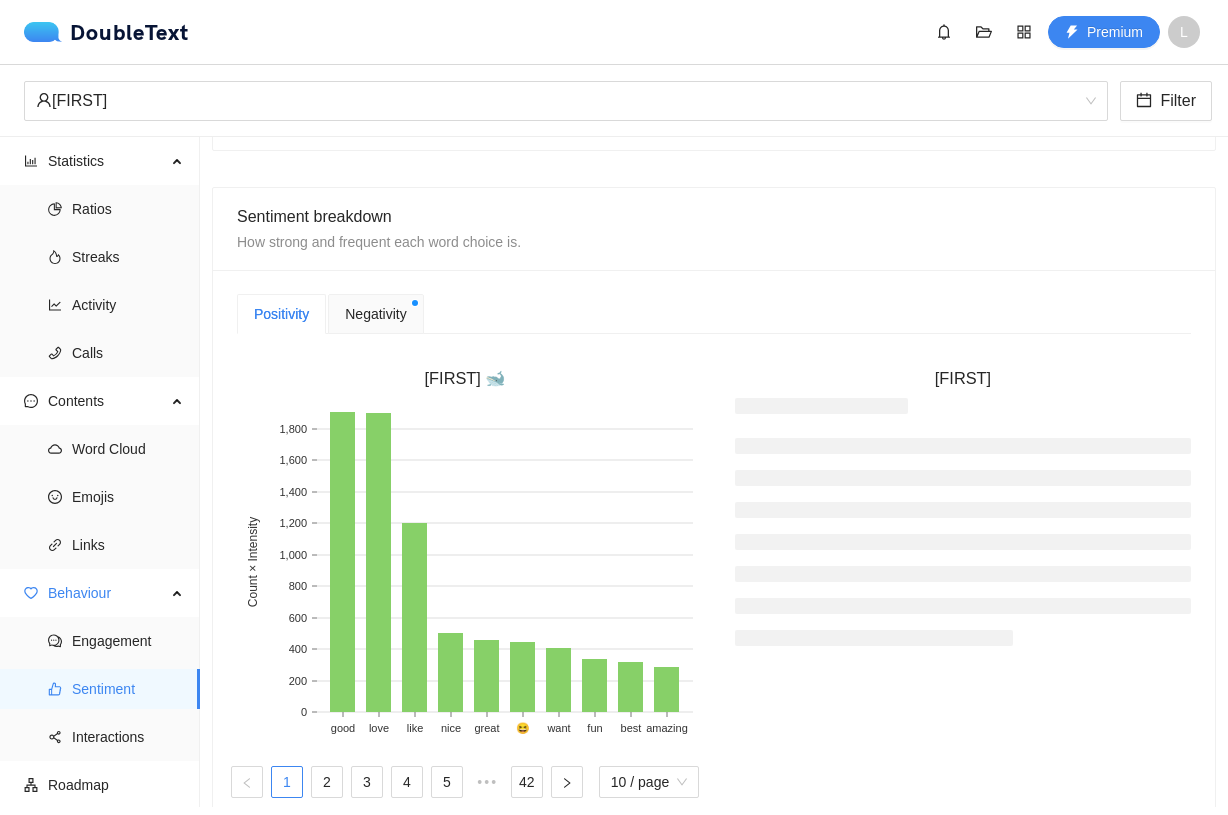 click on "Negativity" at bounding box center [375, 314] 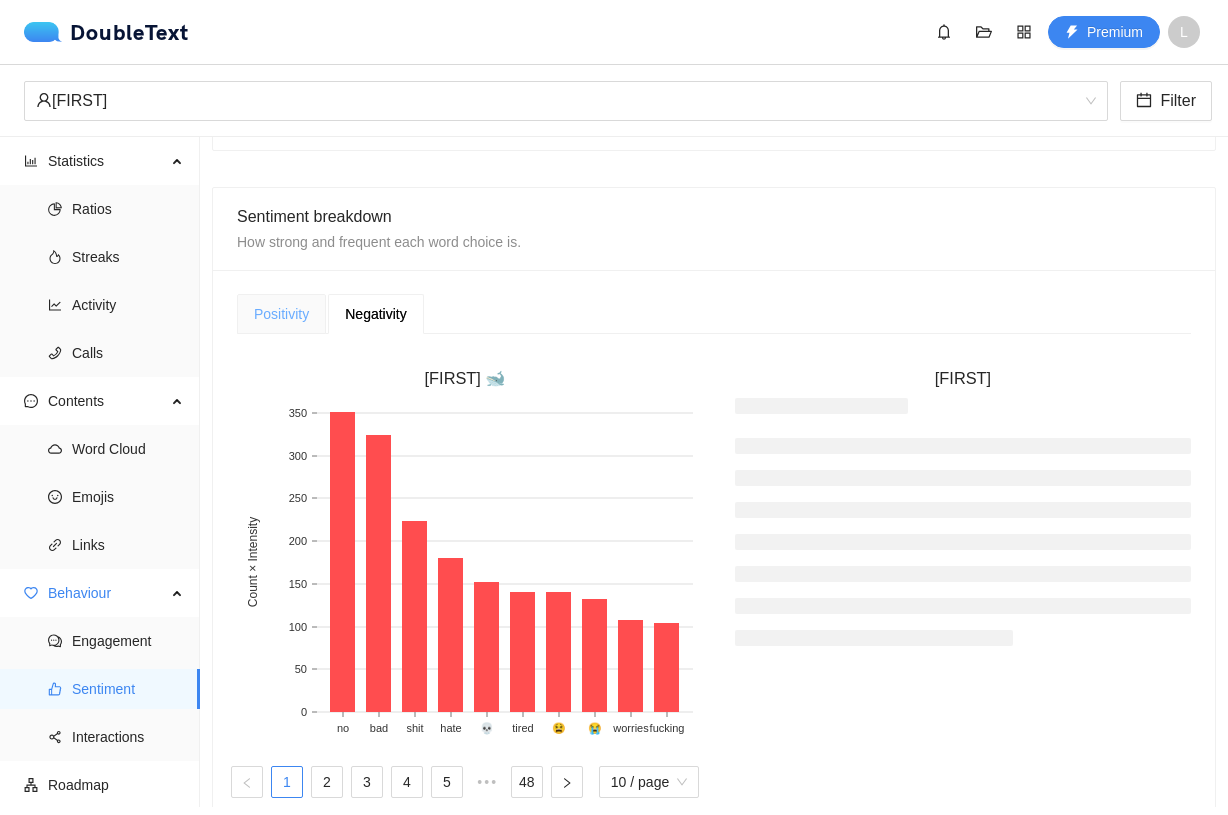 click on "Positivity" at bounding box center [281, 314] 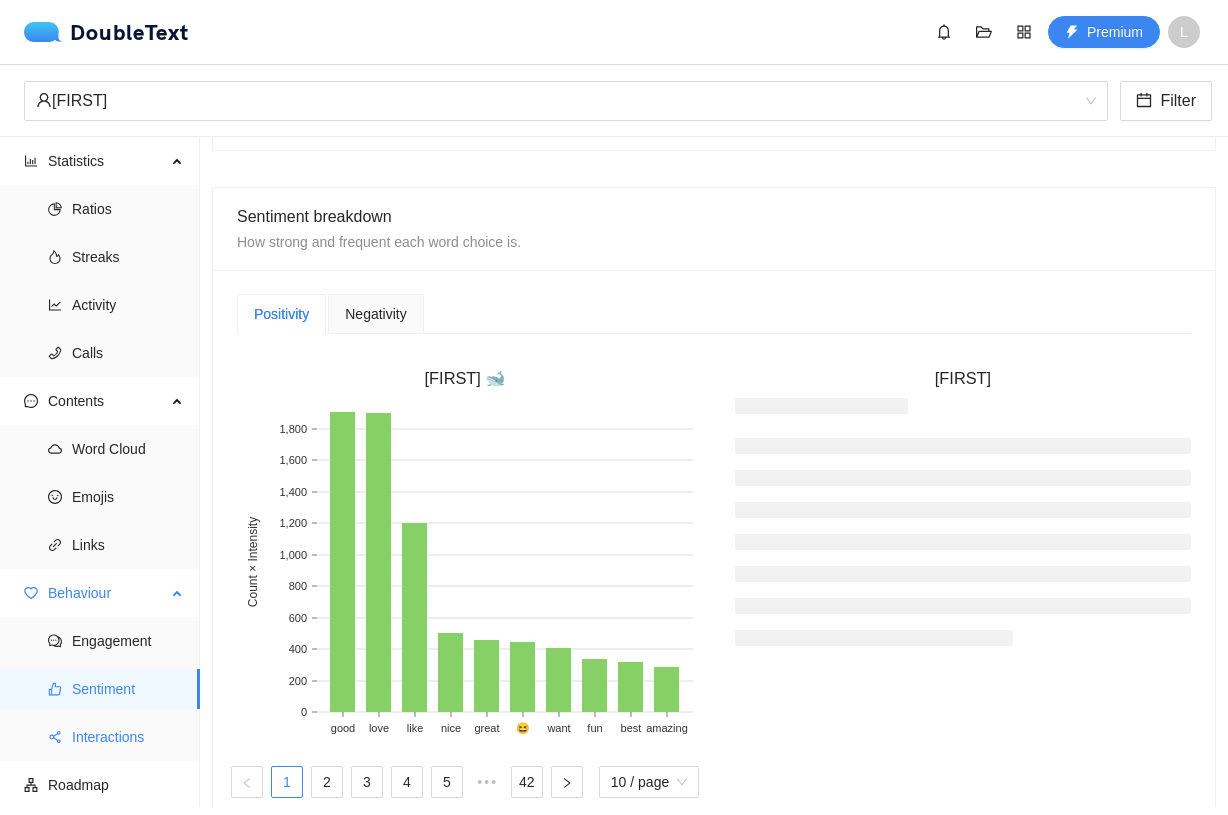 click on "Interactions" at bounding box center (128, 737) 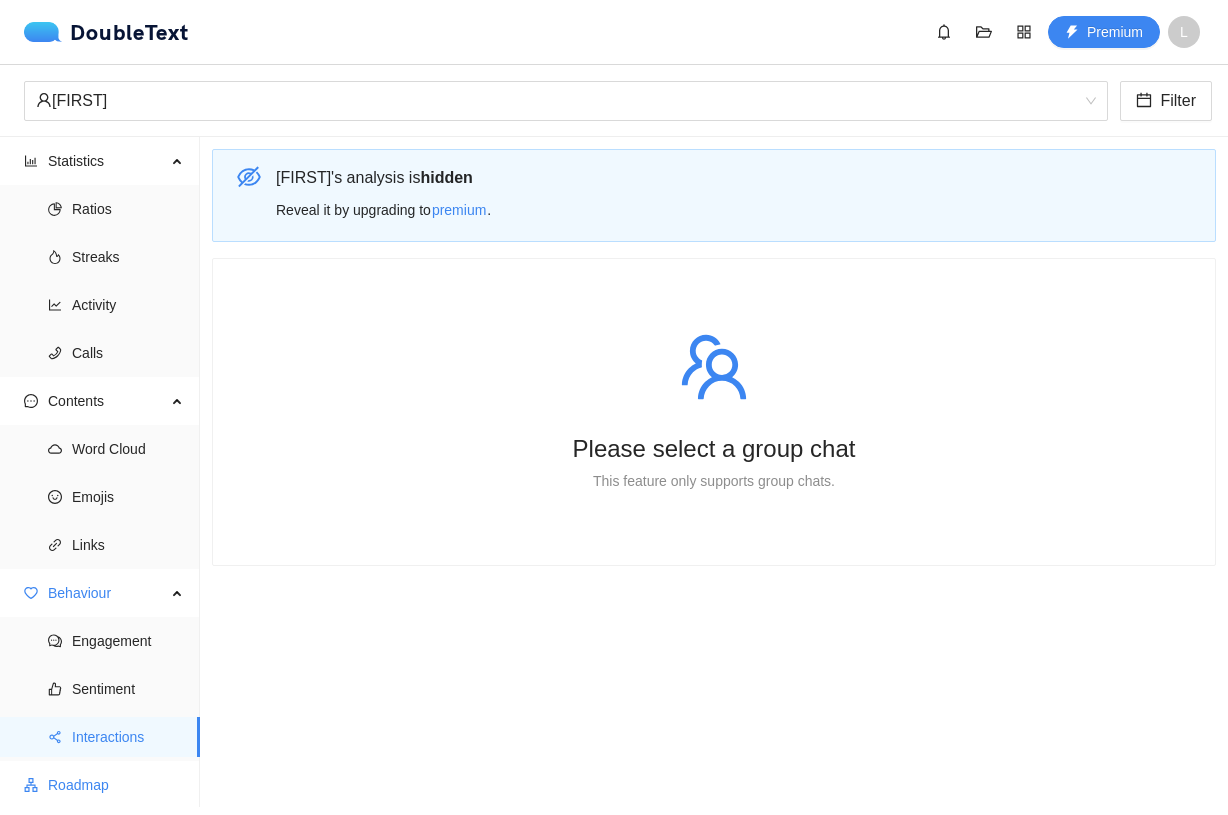 click on "Roadmap" at bounding box center (116, 785) 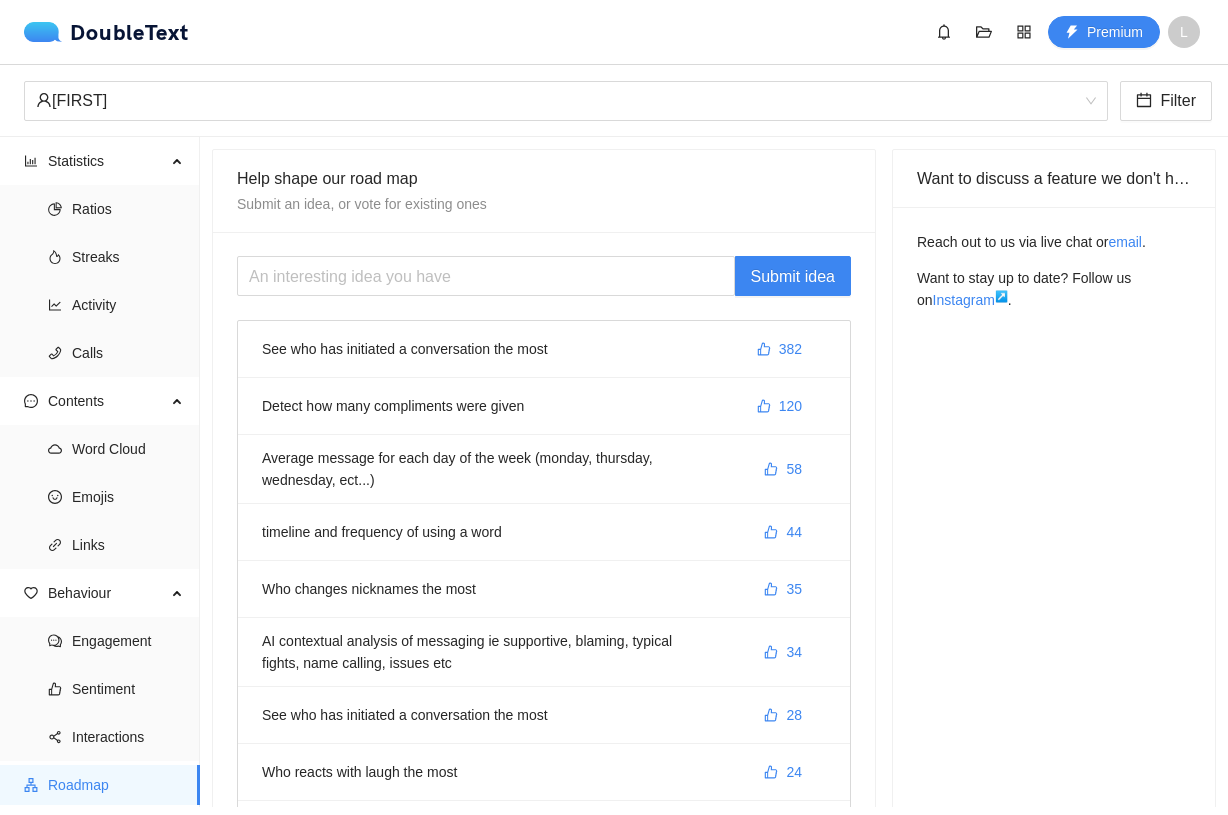 click on "See who has initiated a conversation the most [NUMBER]" at bounding box center [544, 349] 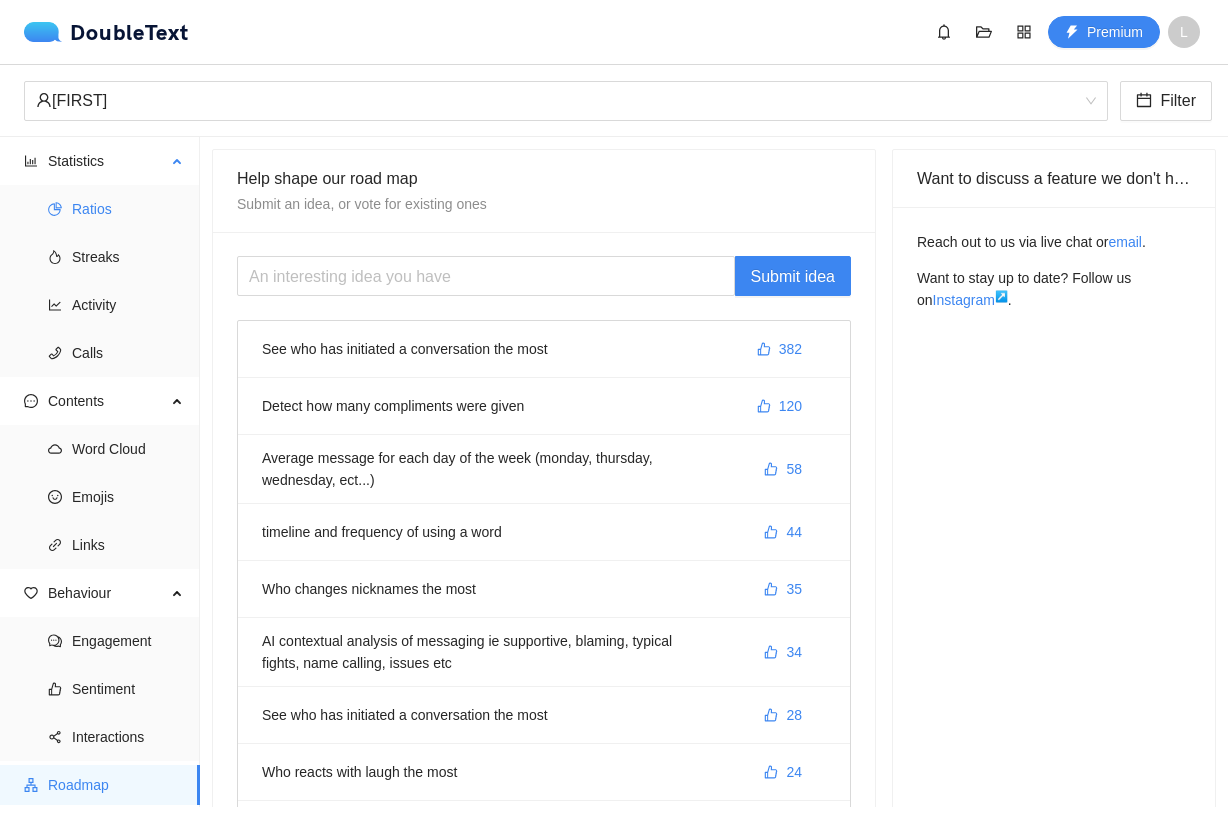 click on "Ratios" at bounding box center (128, 209) 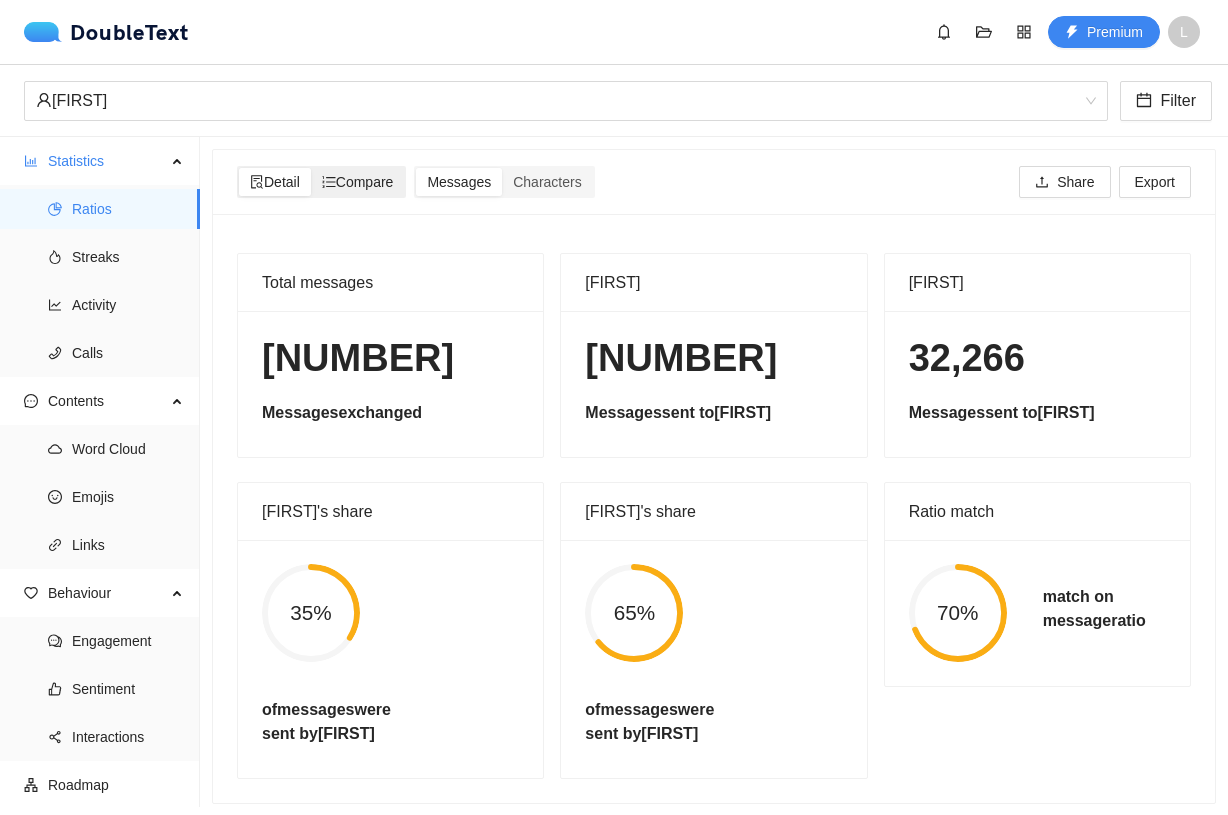 click on "Compare" at bounding box center (275, 182) 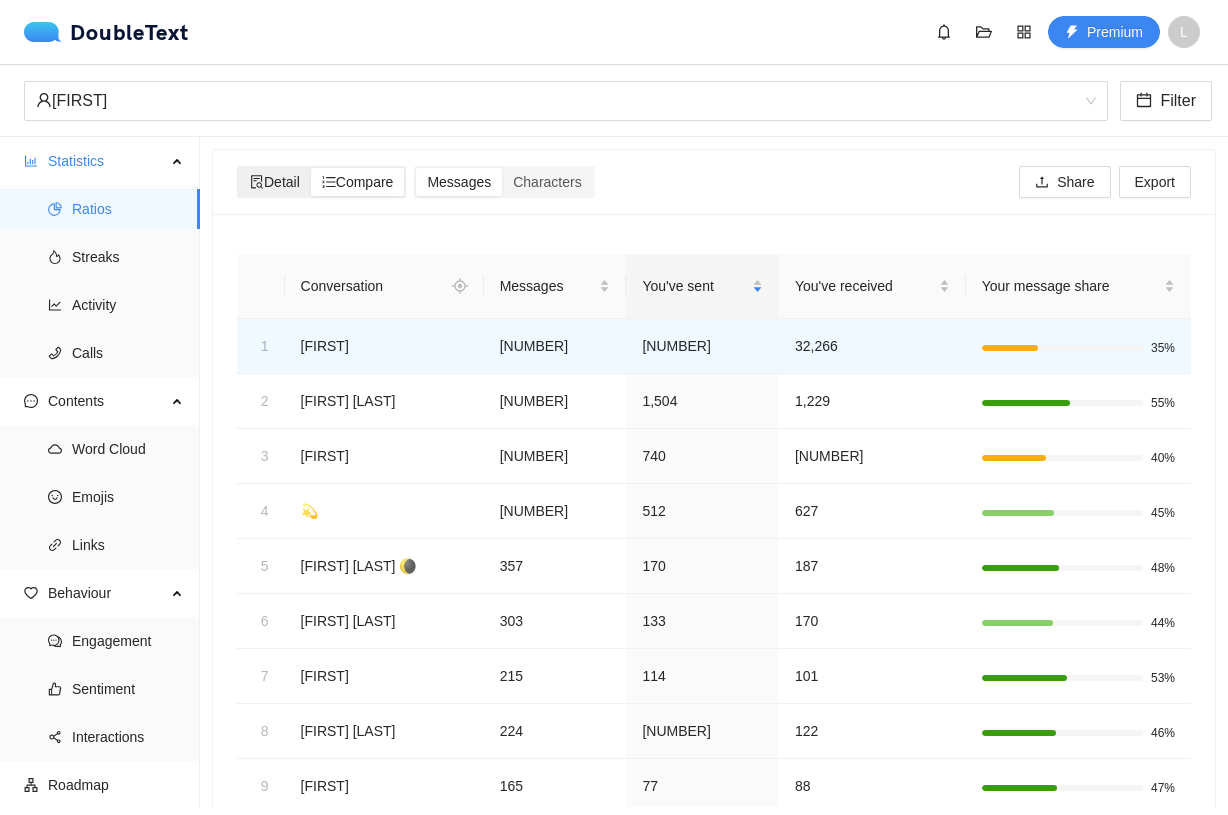 click on "Detail" at bounding box center (275, 182) 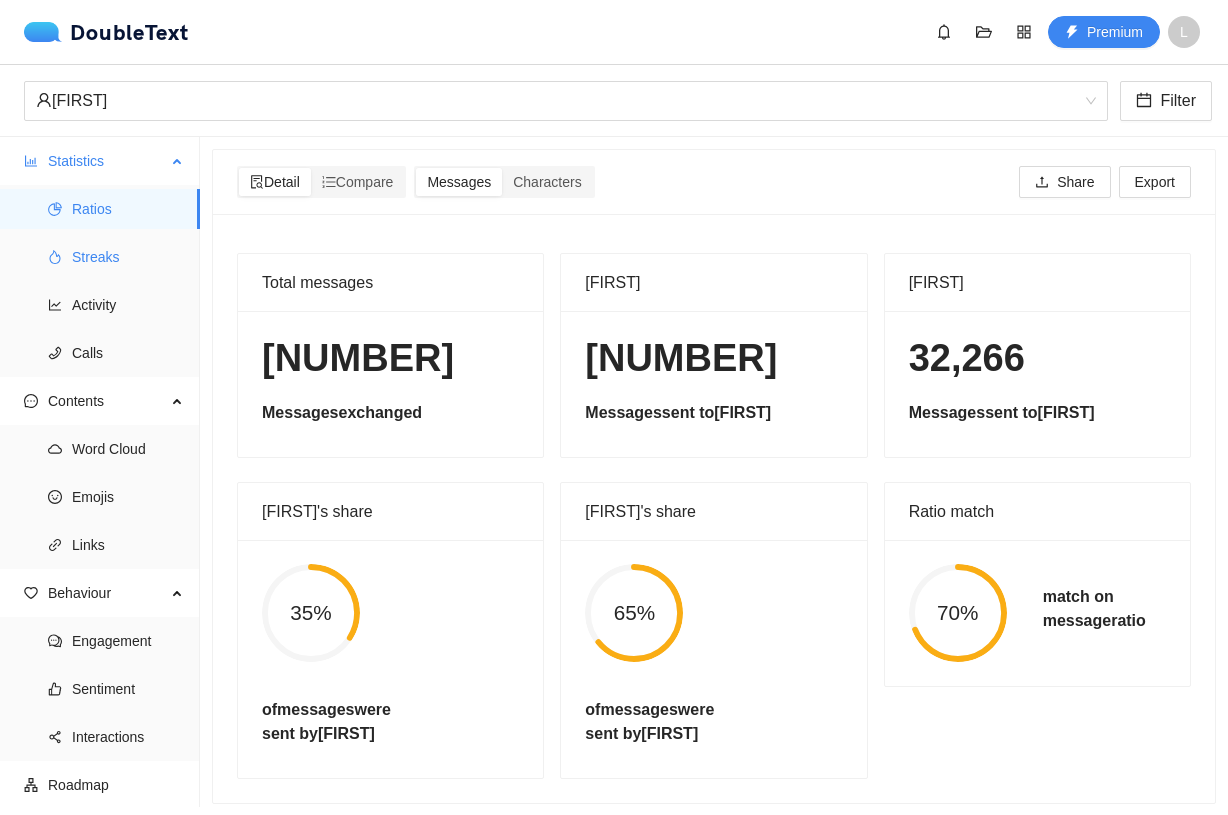 click on "Streaks" at bounding box center [128, 257] 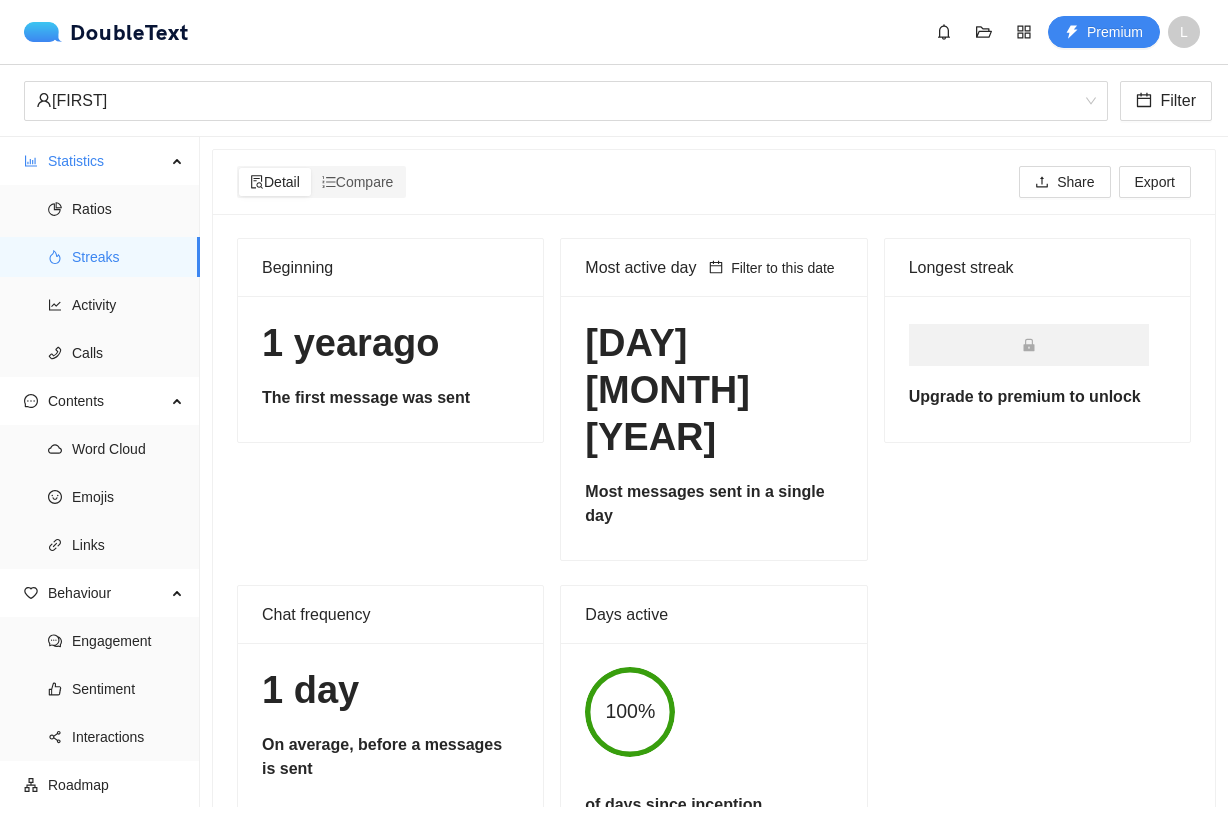click on "[NUMBER] [TIME_UNIT] ago" at bounding box center [390, 343] 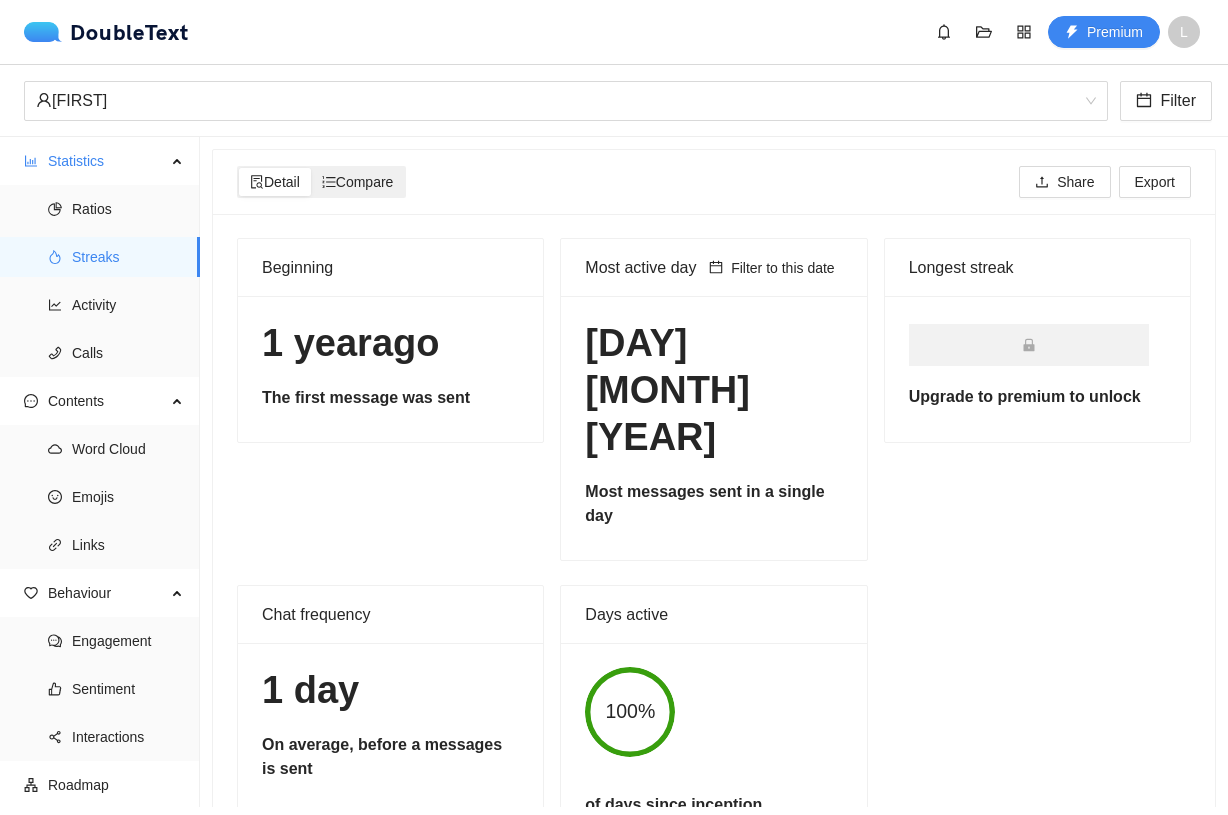 click on "Compare" at bounding box center [275, 182] 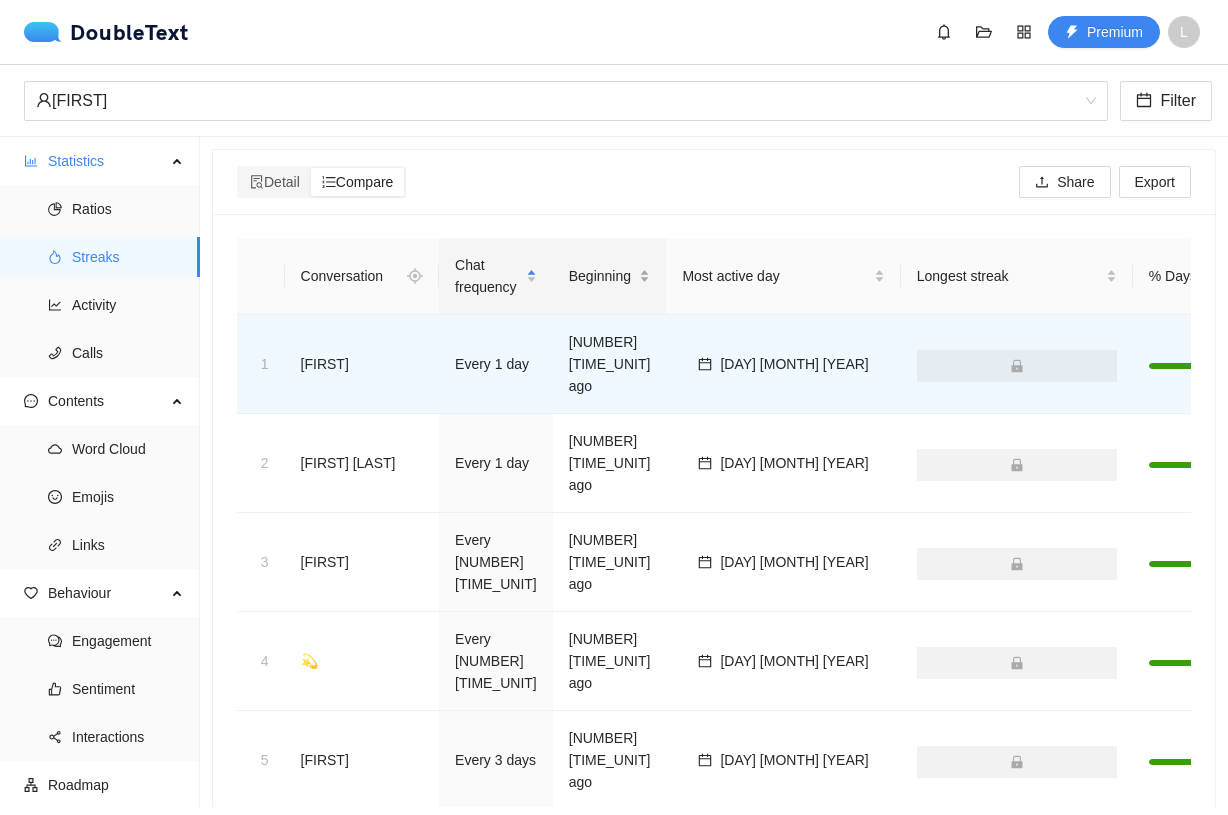 click on "Beginning" at bounding box center (610, 276) 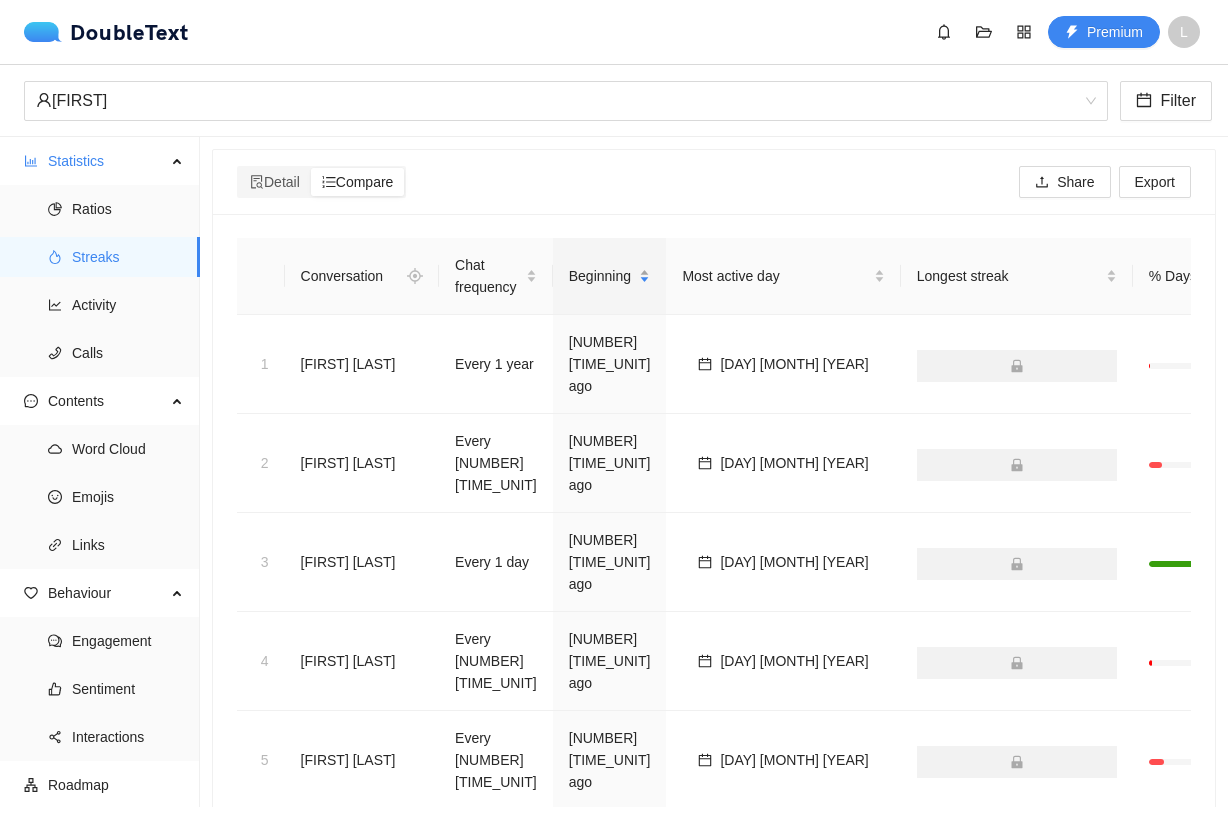 click on "Beginning" at bounding box center (610, 276) 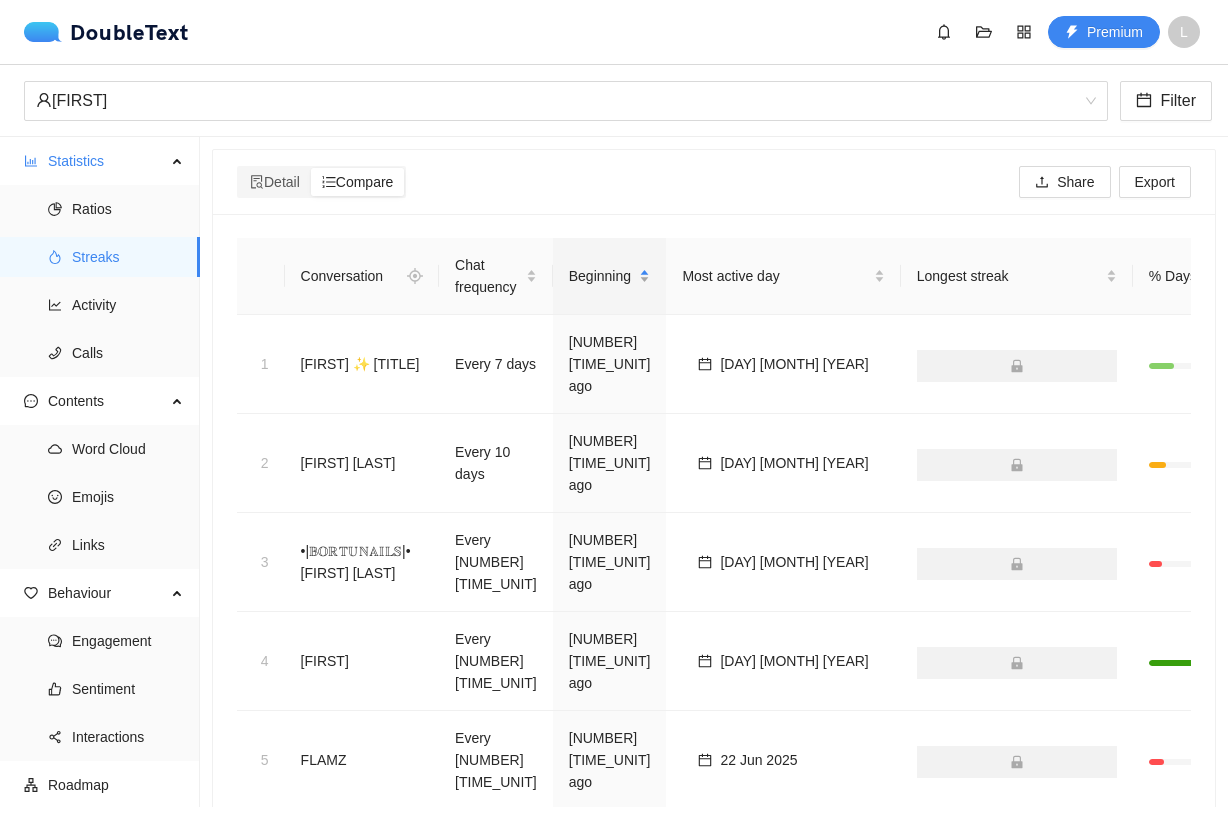 click on "Beginning" at bounding box center [610, 276] 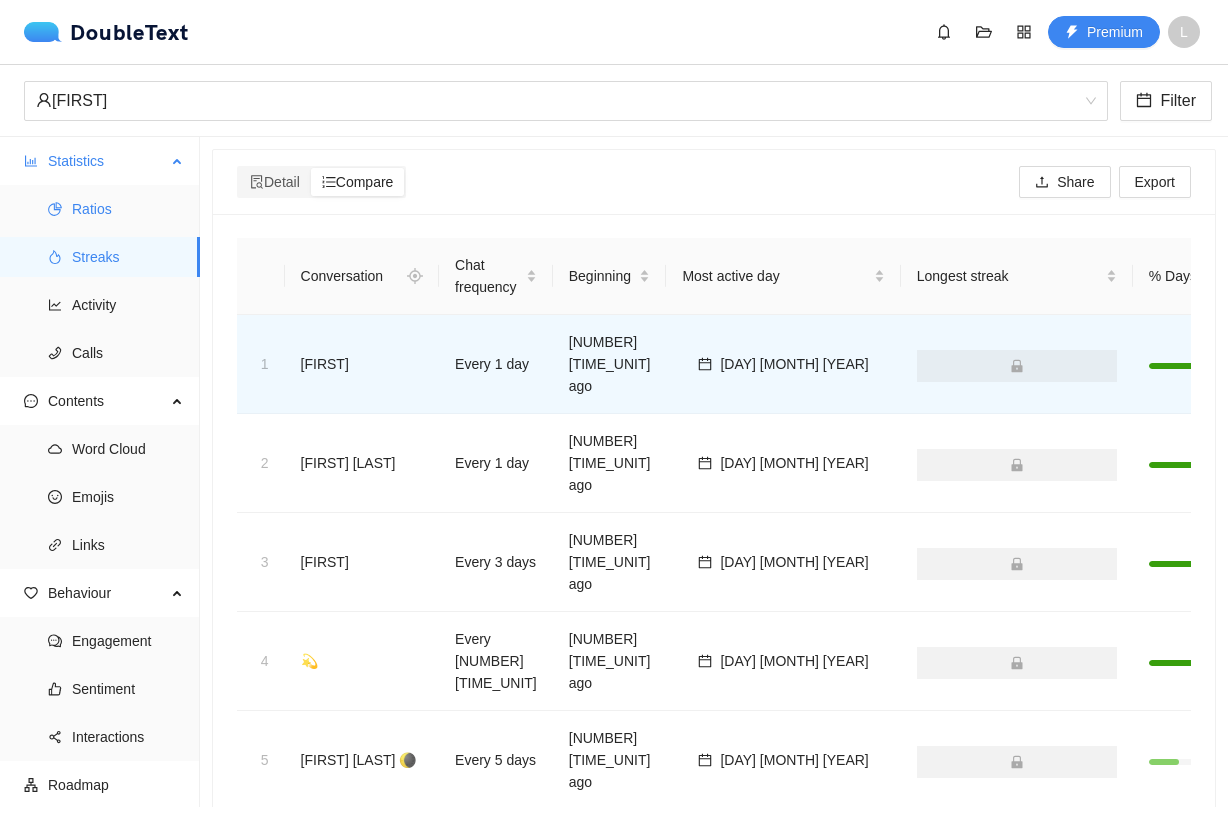 click on "Ratios" at bounding box center (128, 209) 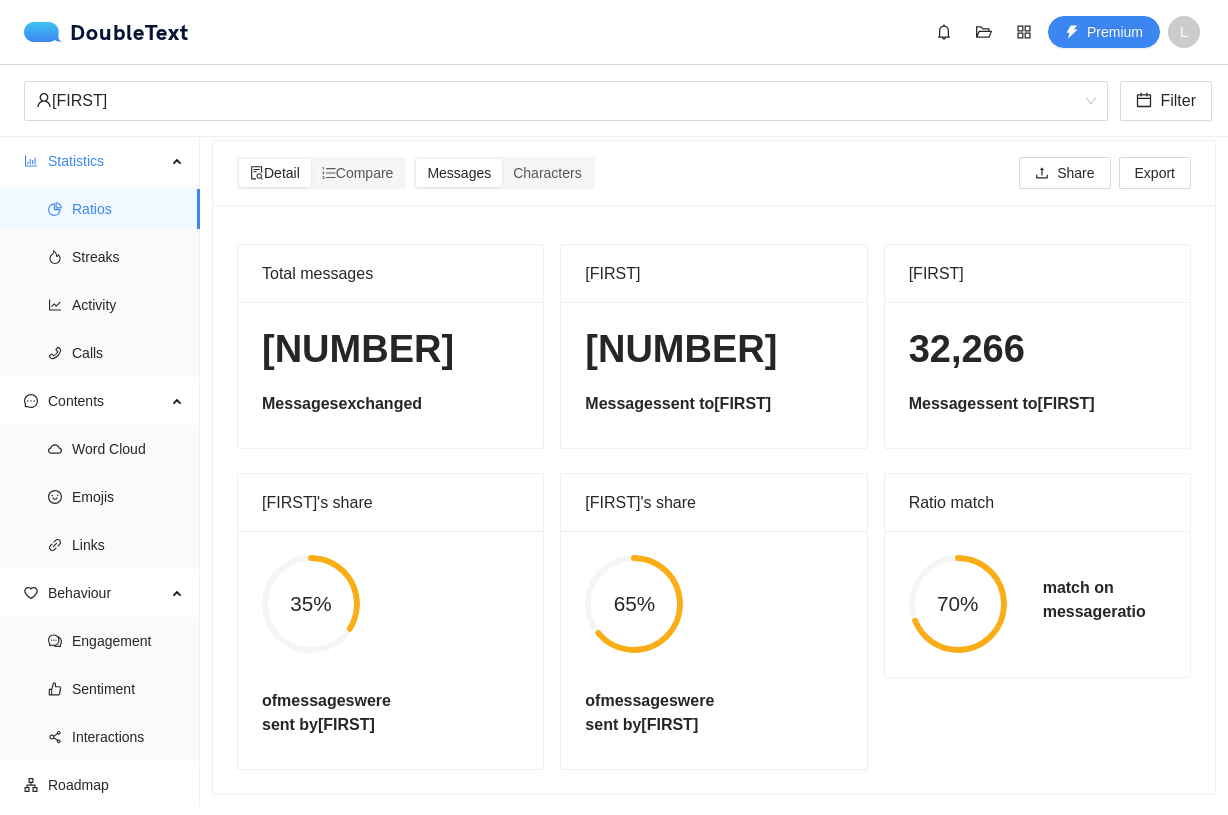scroll, scrollTop: 0, scrollLeft: 0, axis: both 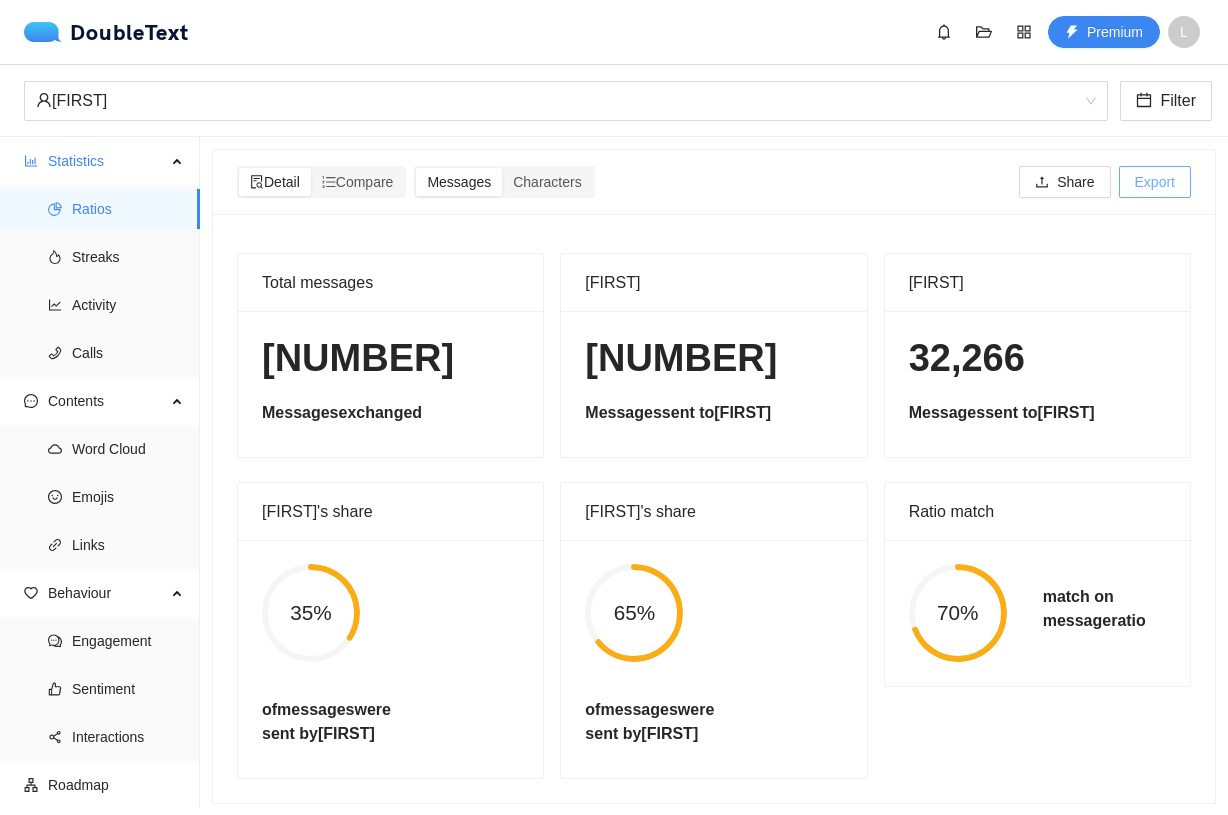 click on "Export" at bounding box center (1042, 183) 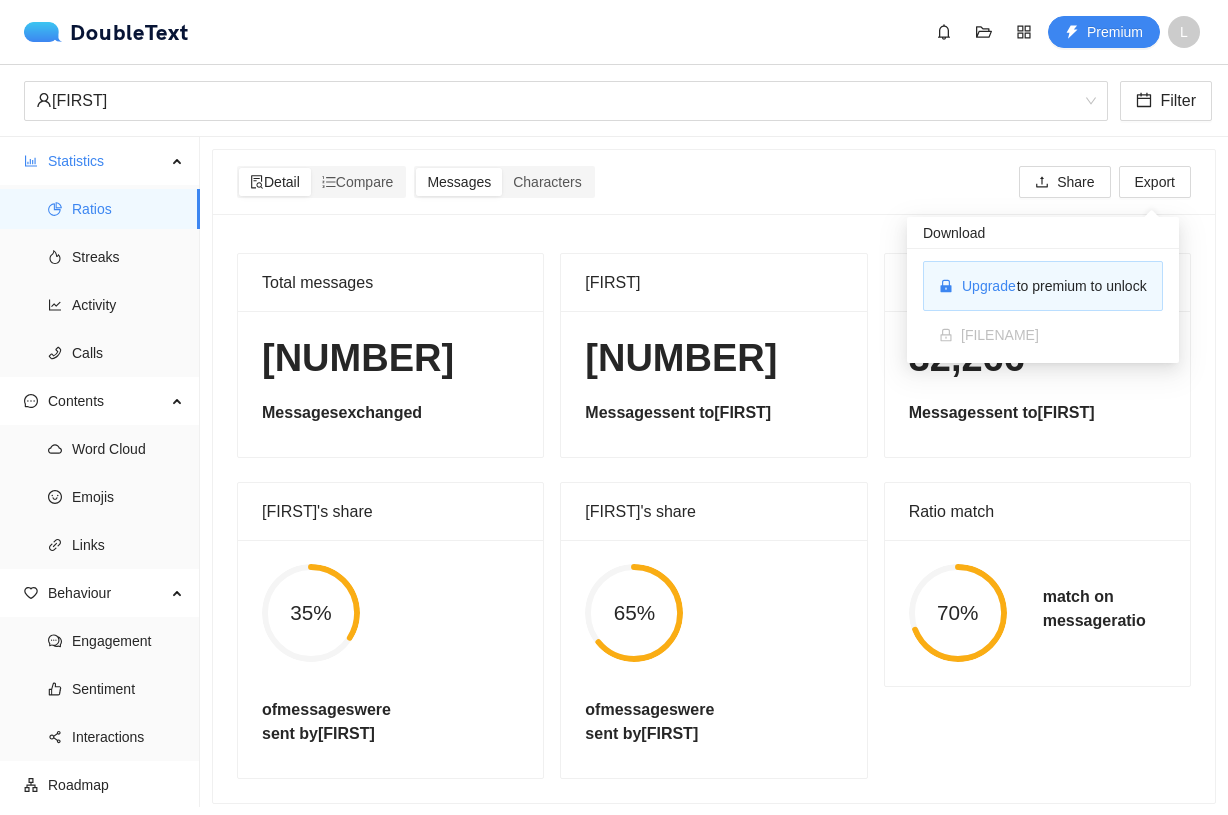 click on "[FIRST] Filter" at bounding box center [614, 101] 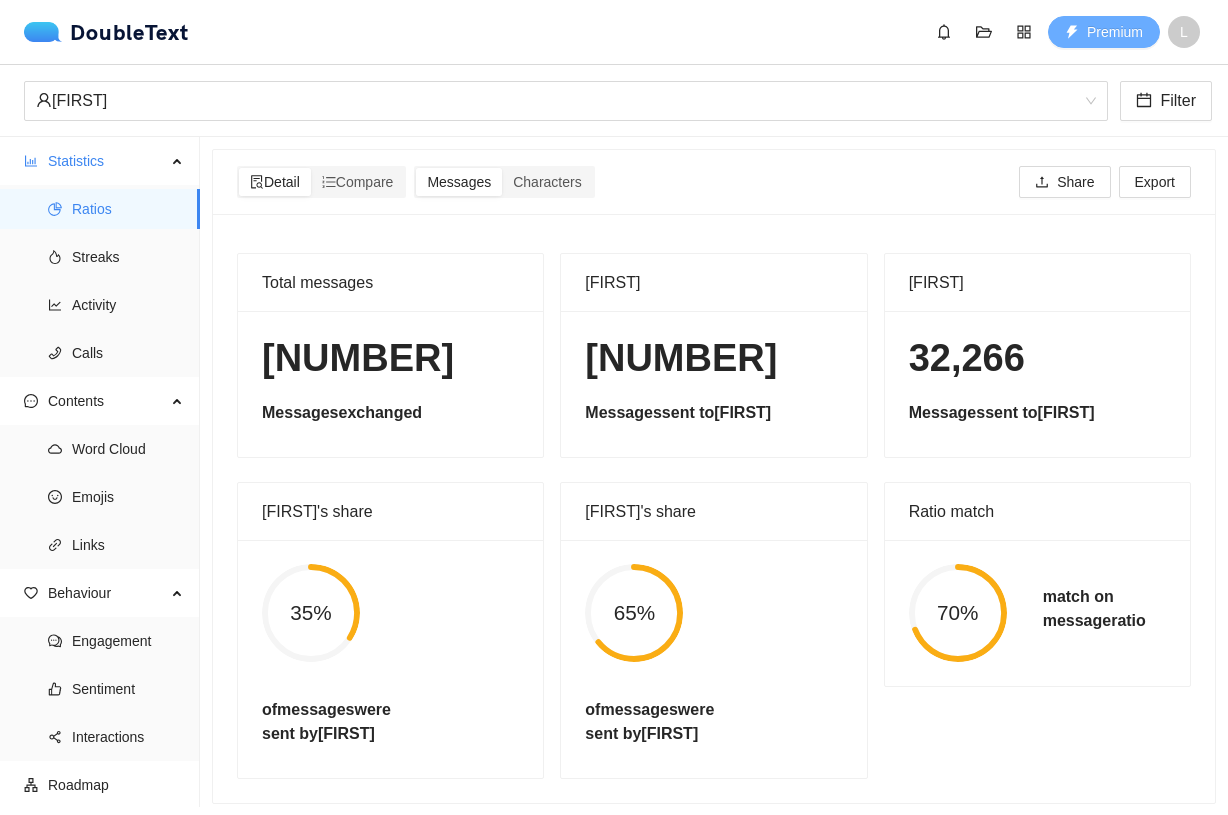 click on "Premium" at bounding box center [1115, 32] 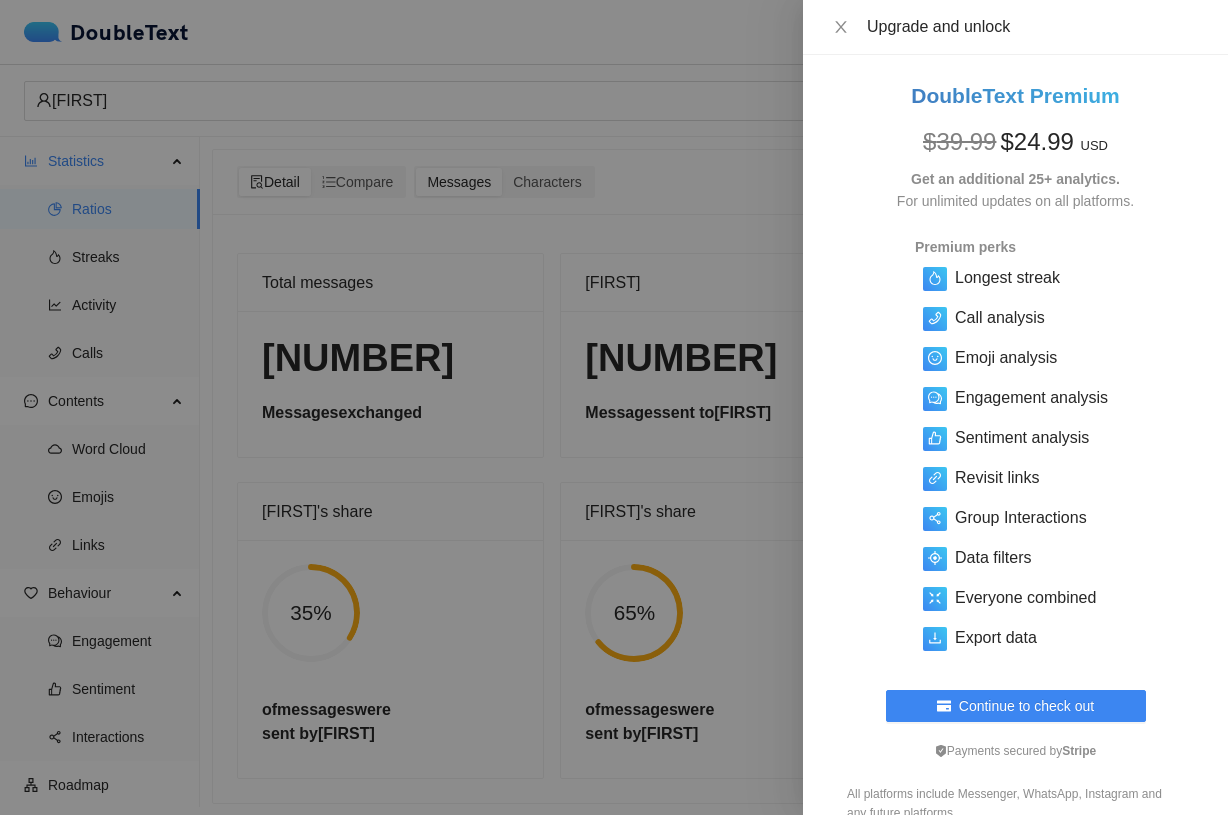 click at bounding box center (614, 407) 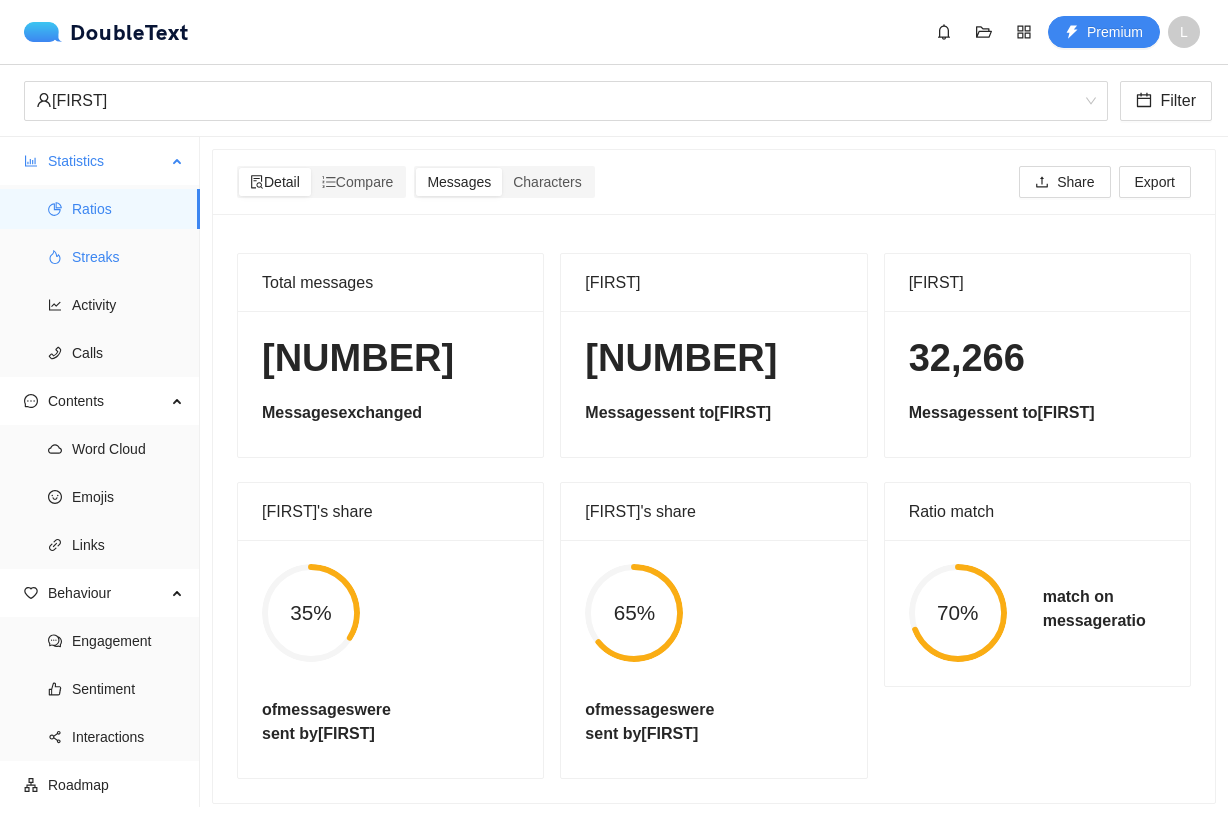 click on "Streaks" at bounding box center (128, 257) 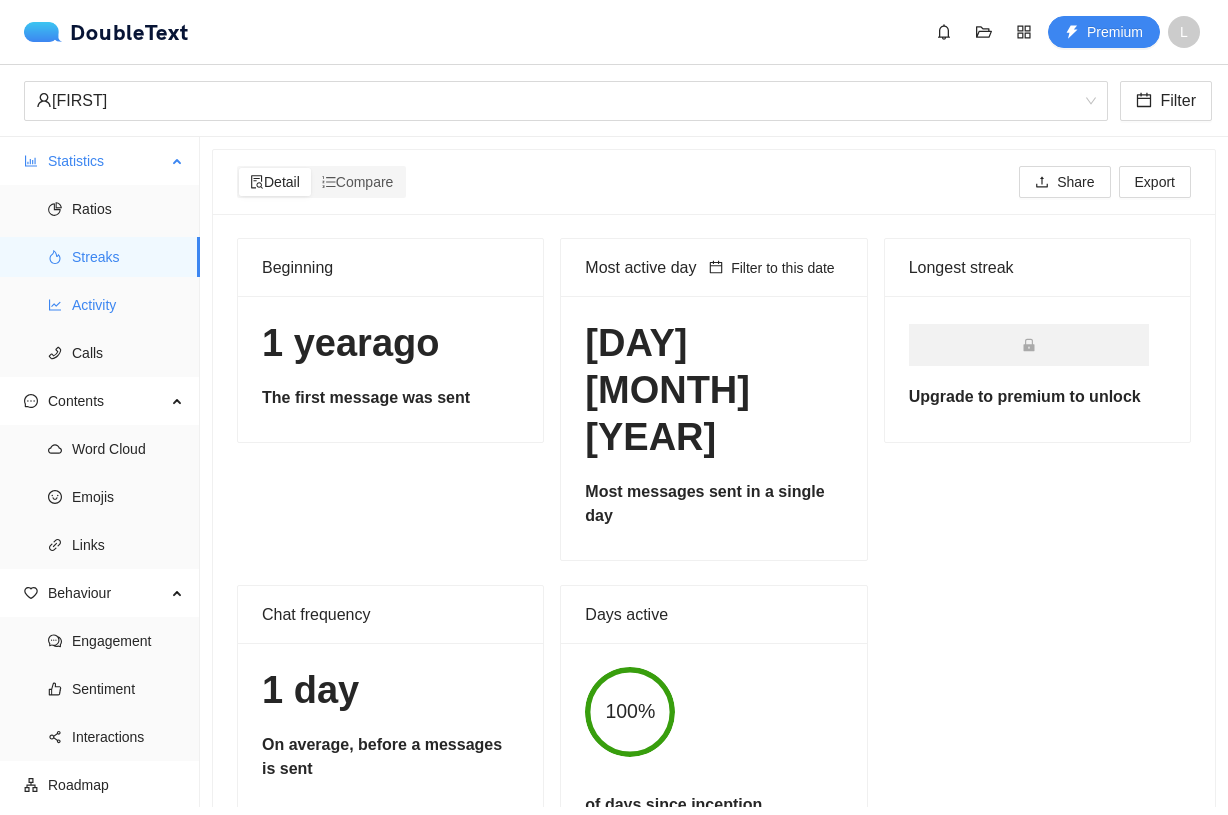 click on "Activity" at bounding box center (128, 305) 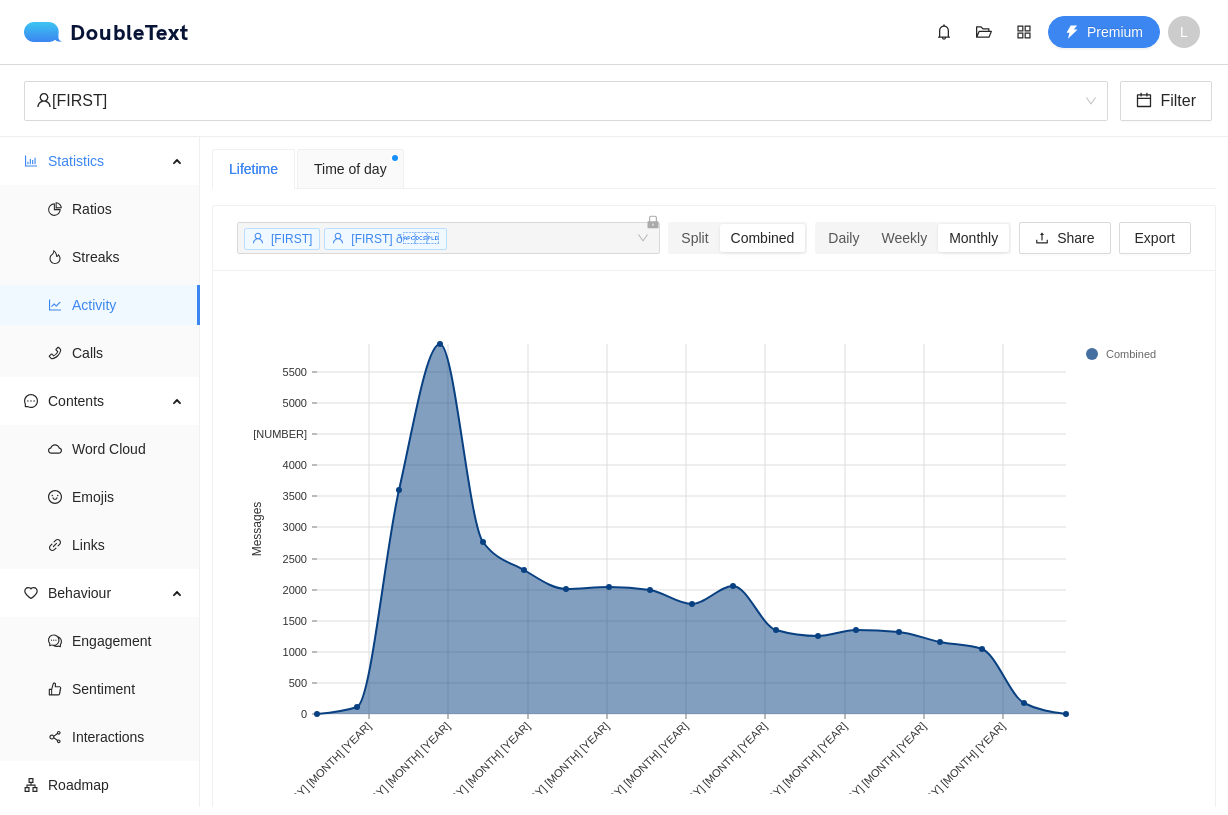 click on "Time of day" at bounding box center (350, 169) 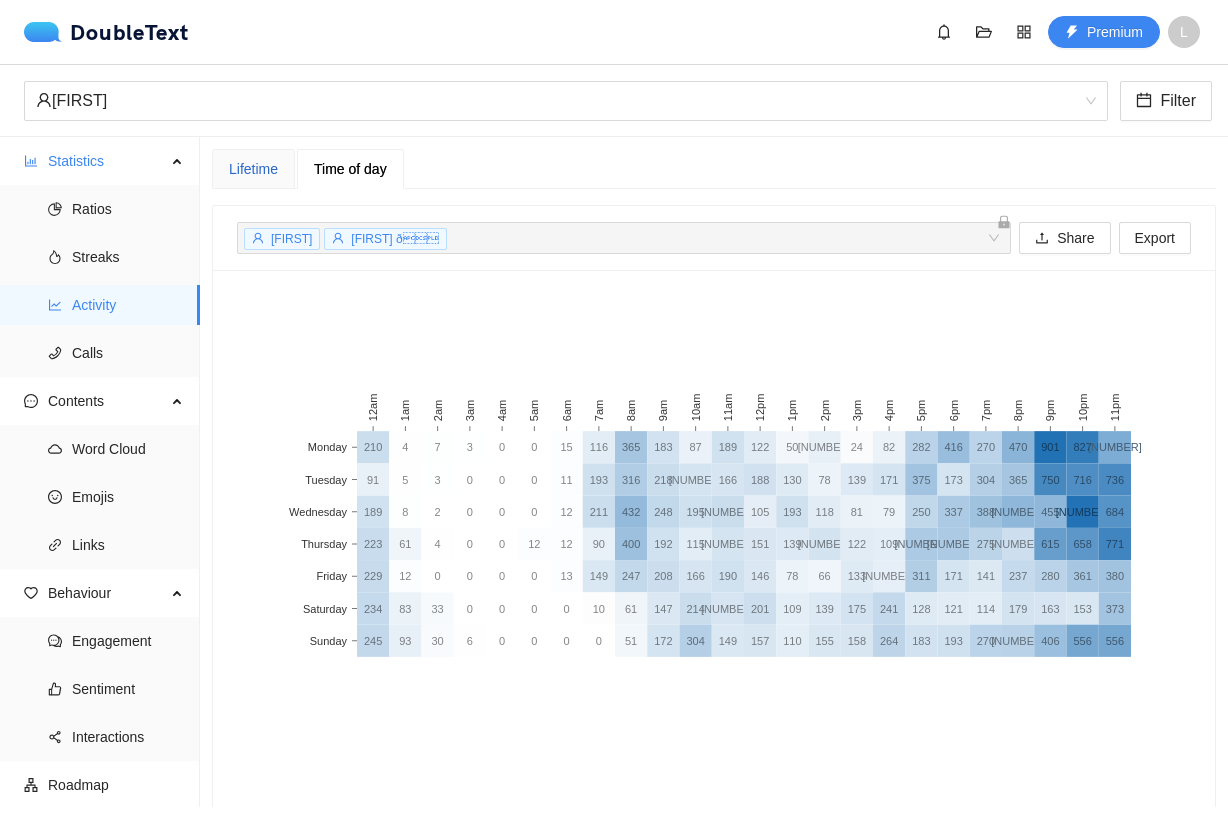 click on "Lifetime" at bounding box center [253, 169] 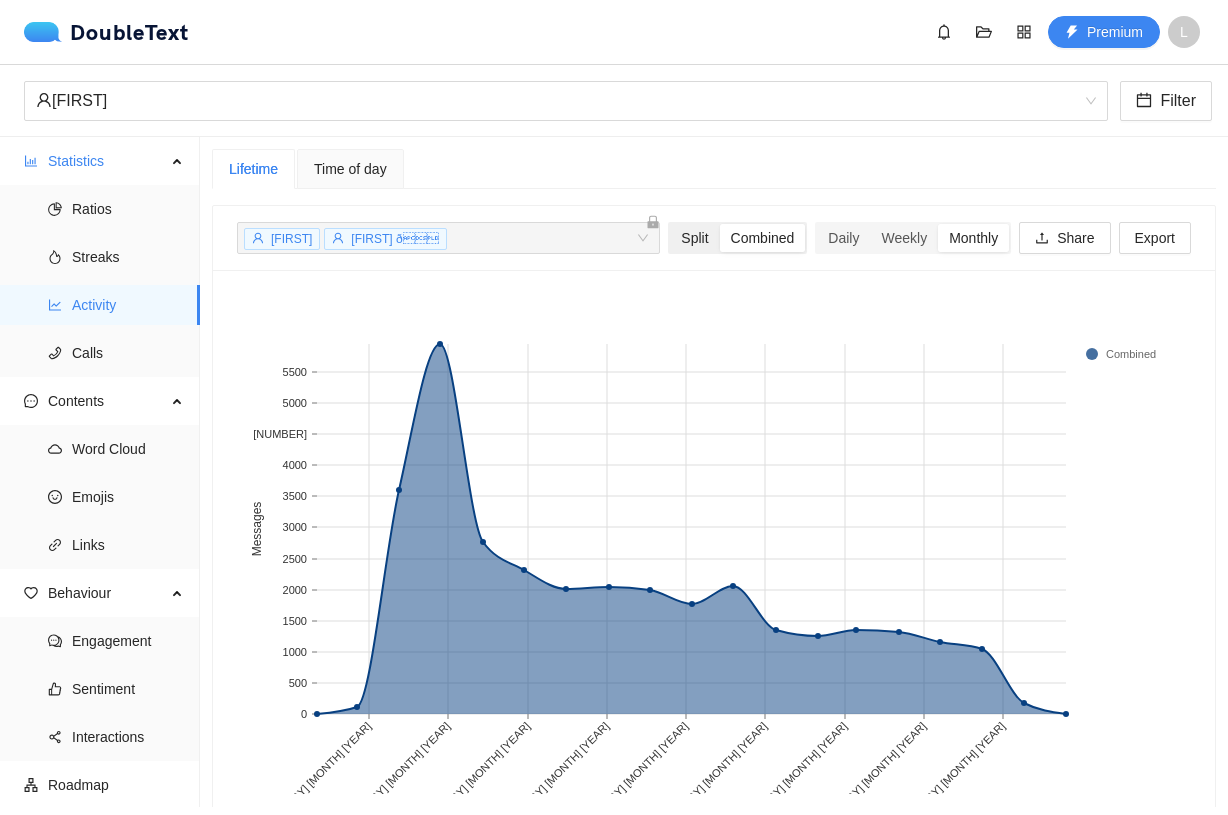 click on "Split" at bounding box center (694, 238) 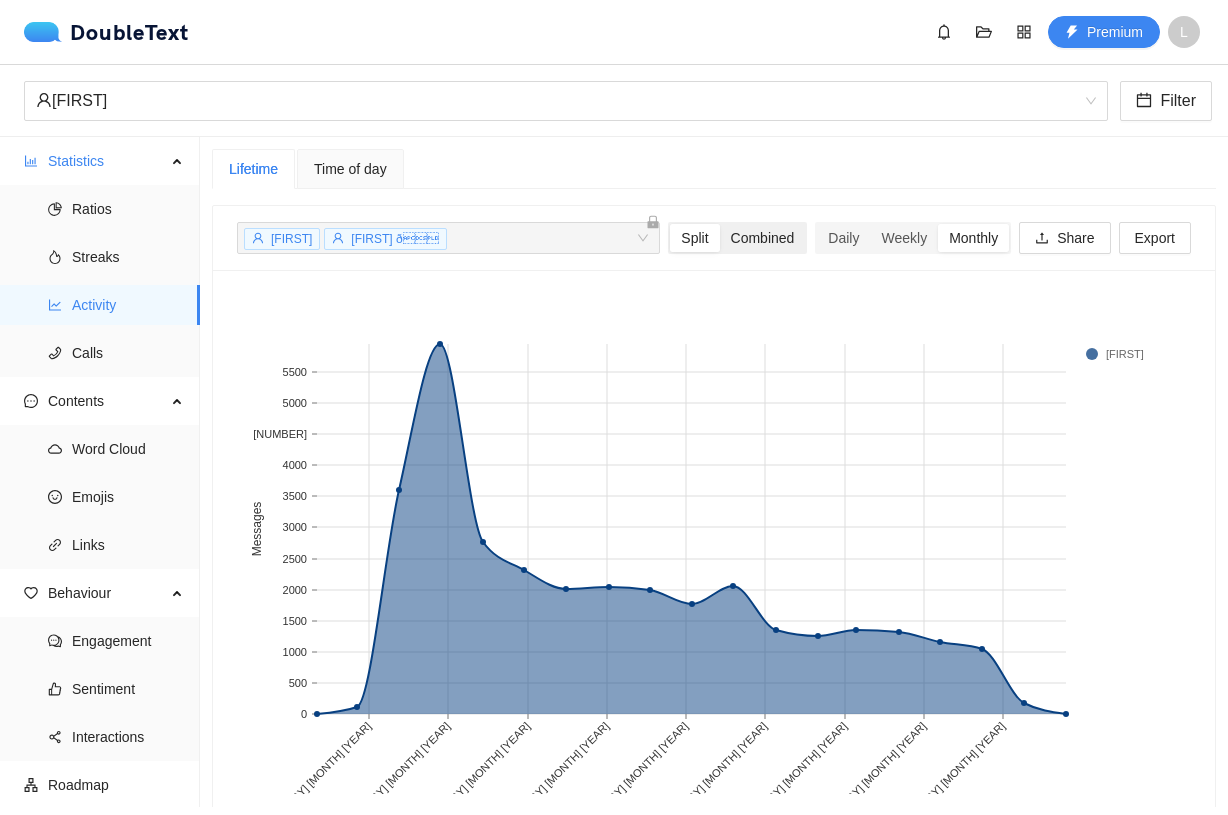 click on "Combined" at bounding box center [694, 238] 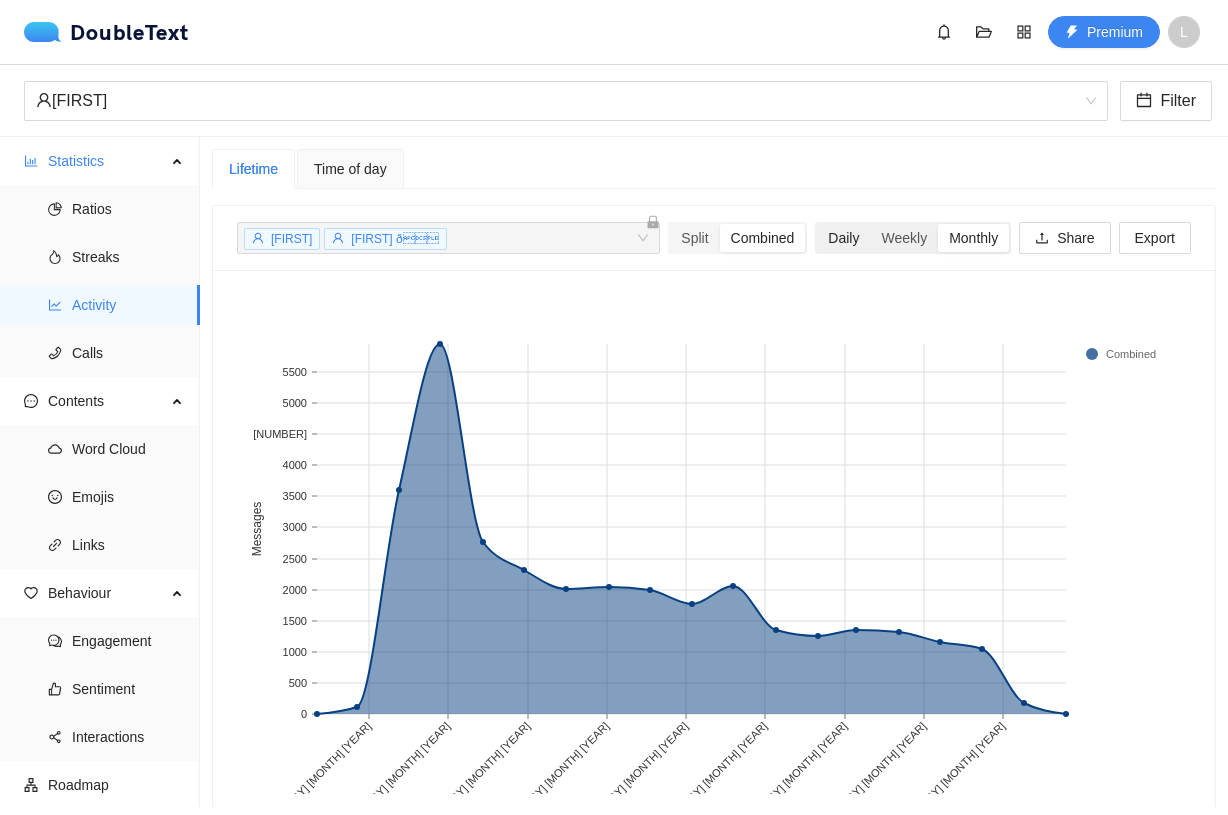 click on "Daily" at bounding box center [694, 238] 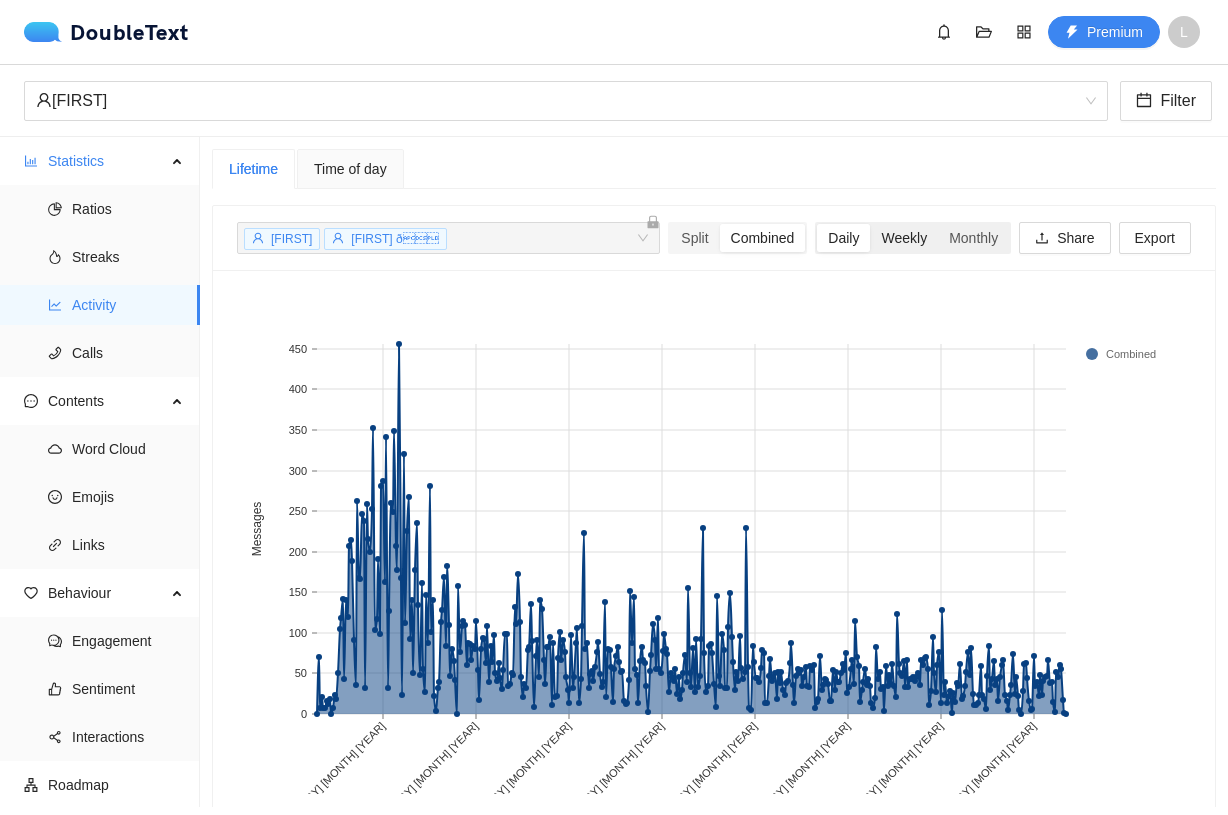 click on "Weekly" at bounding box center [694, 238] 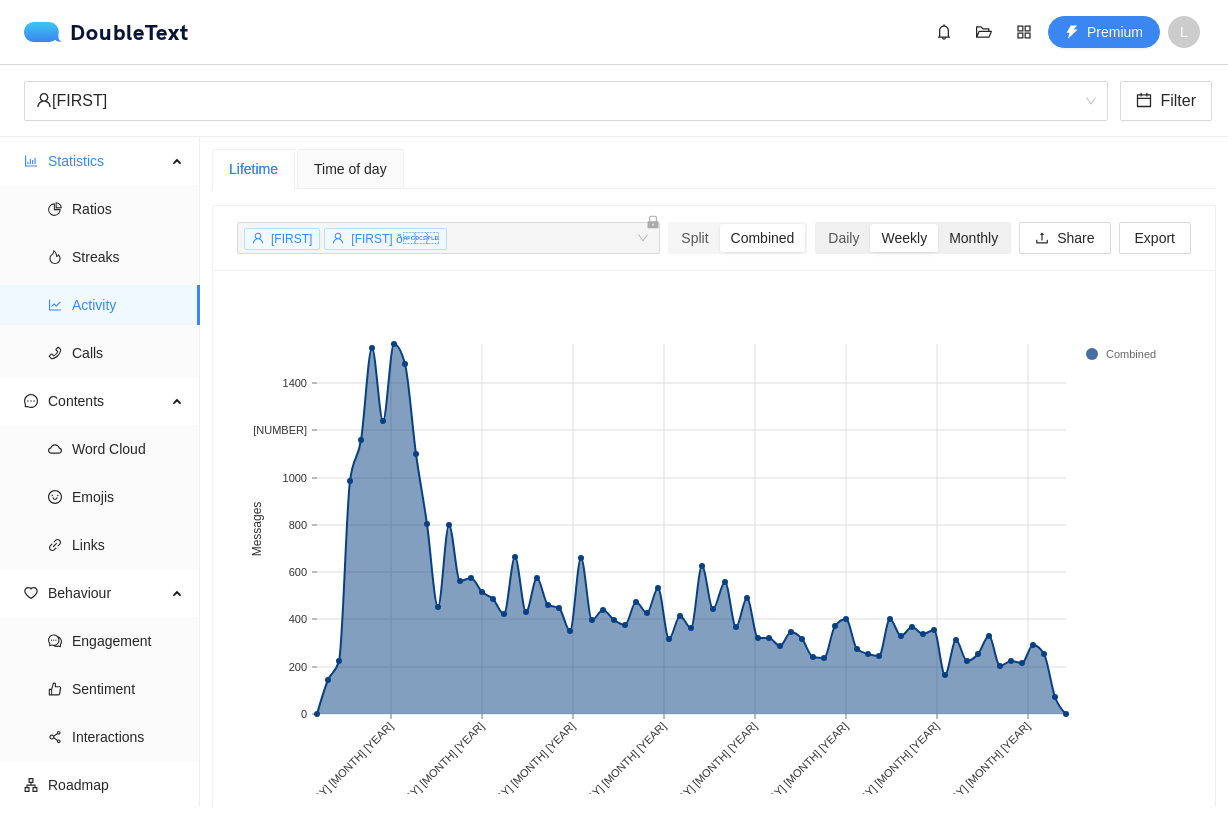 click on "Monthly" at bounding box center (694, 238) 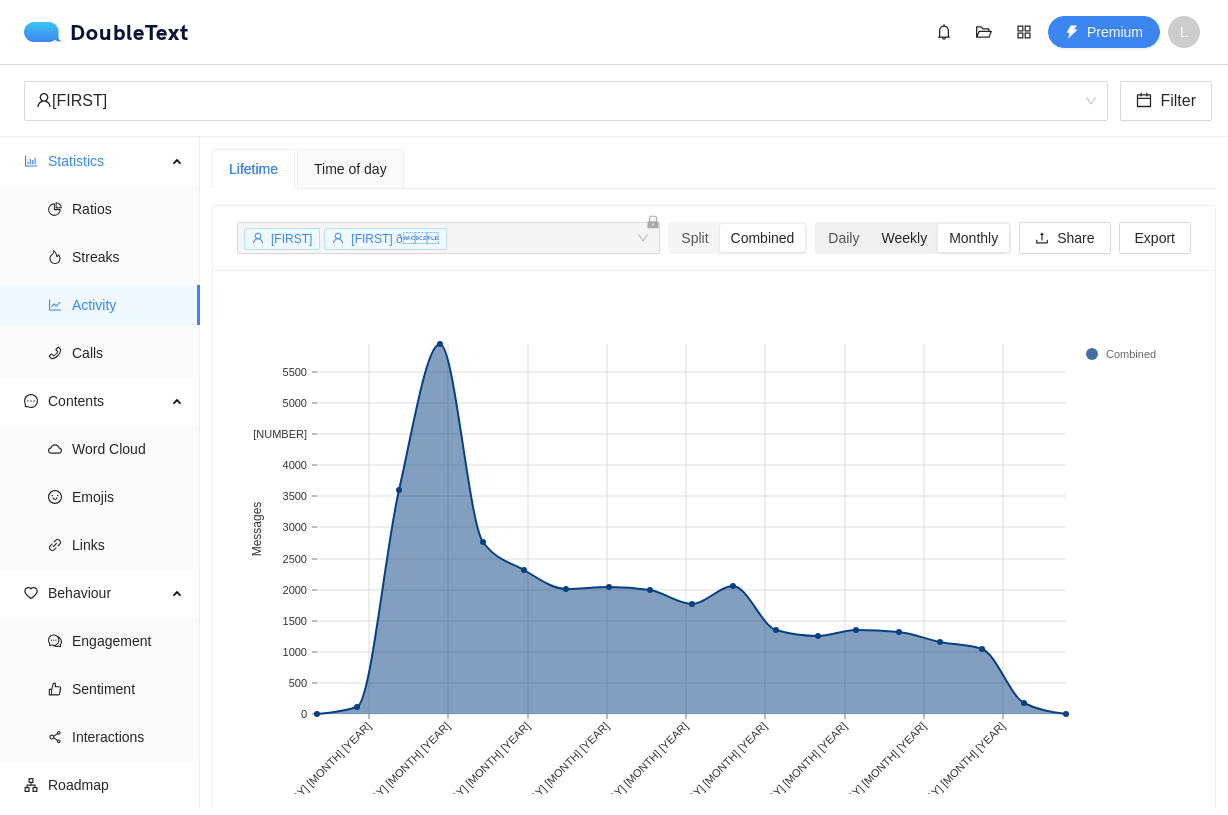 click on "Weekly" at bounding box center (694, 238) 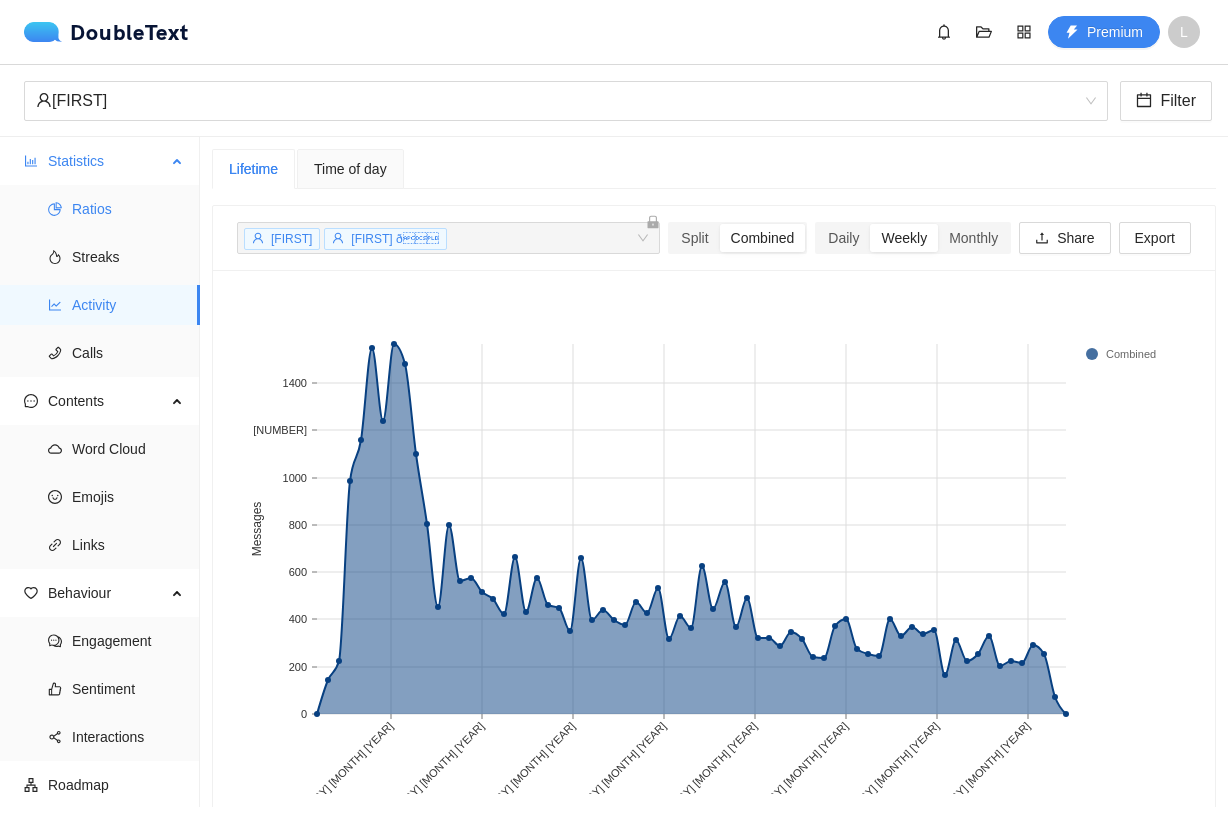 click on "Ratios" at bounding box center [100, 209] 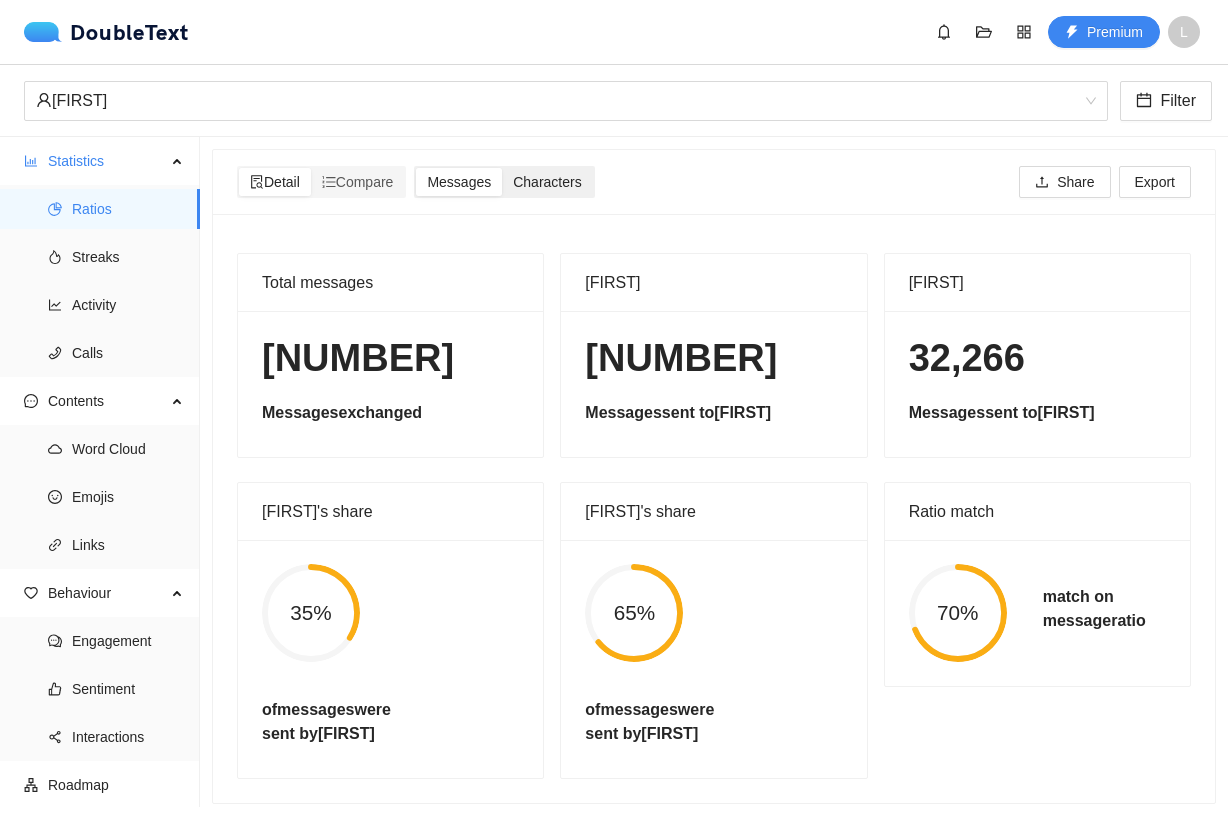 click on "Characters" at bounding box center (275, 182) 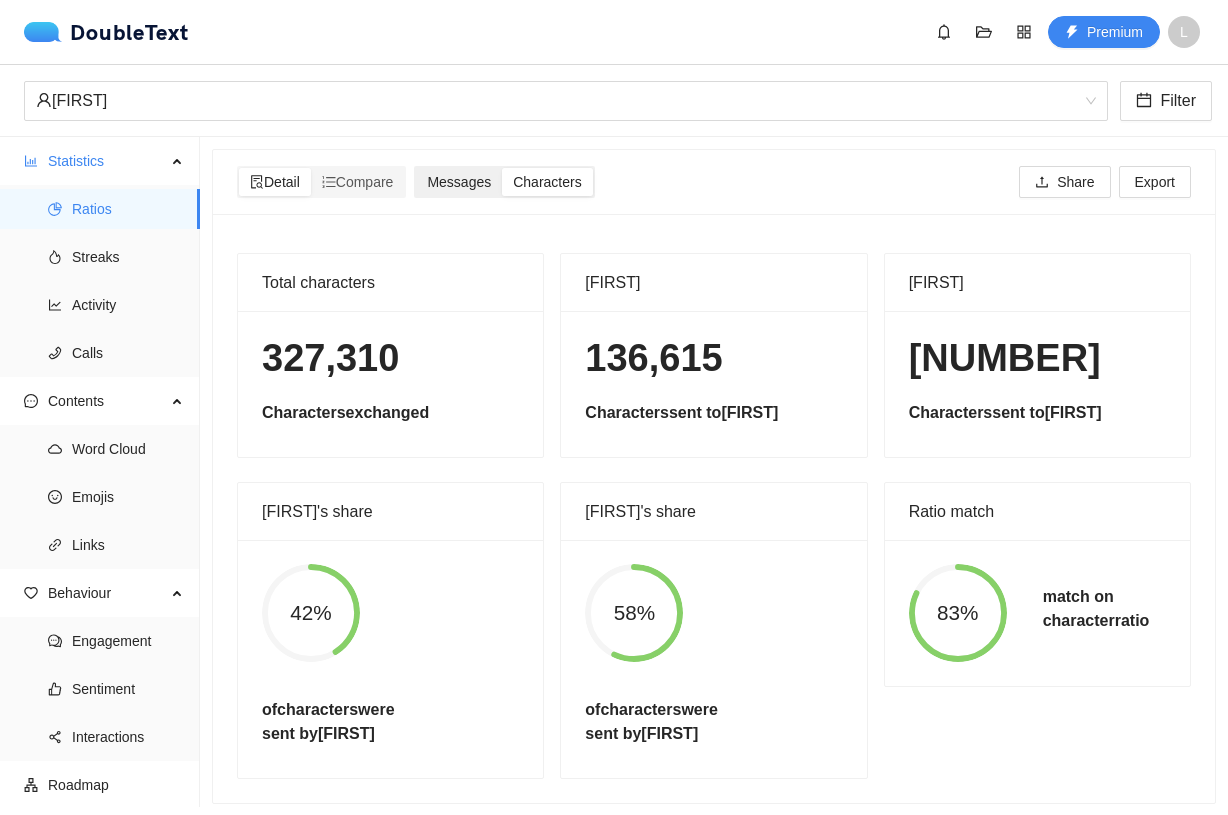 click on "Messages" at bounding box center (275, 182) 